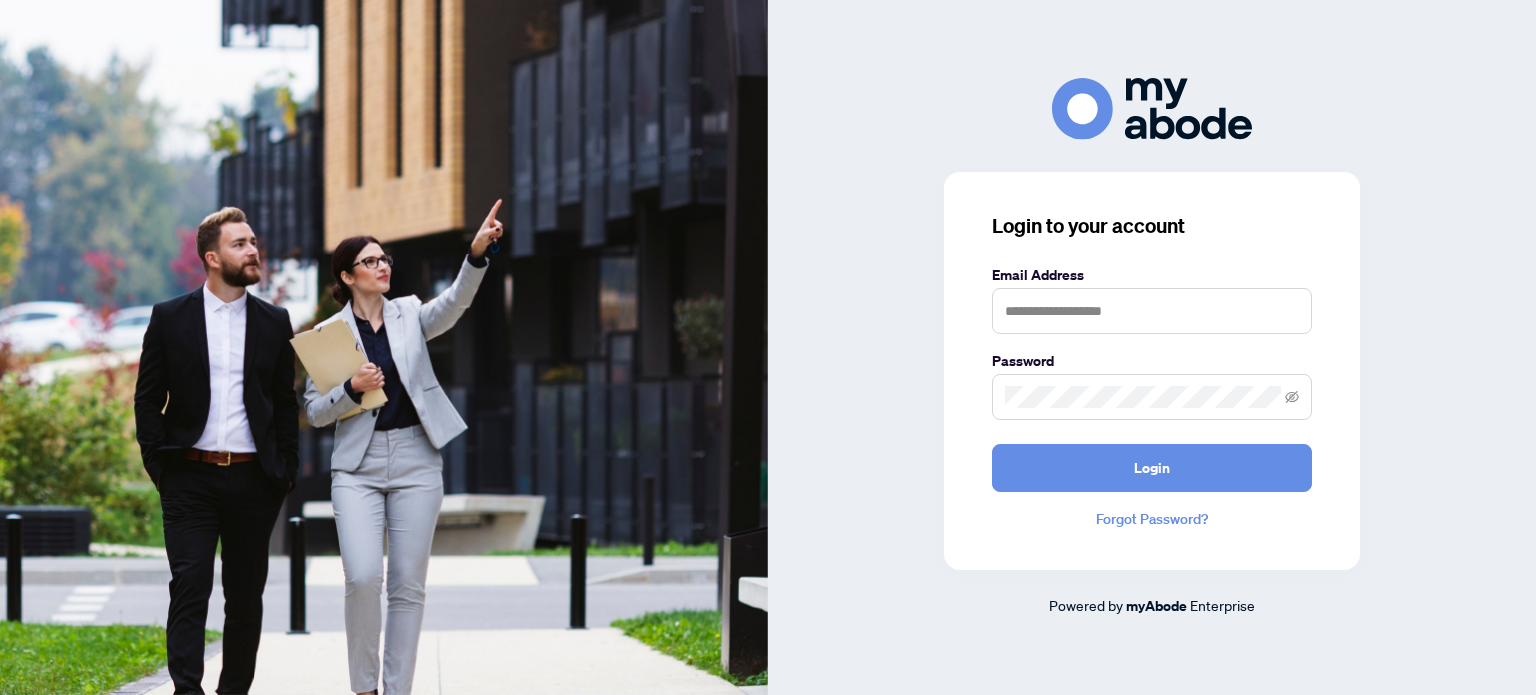 scroll, scrollTop: 0, scrollLeft: 0, axis: both 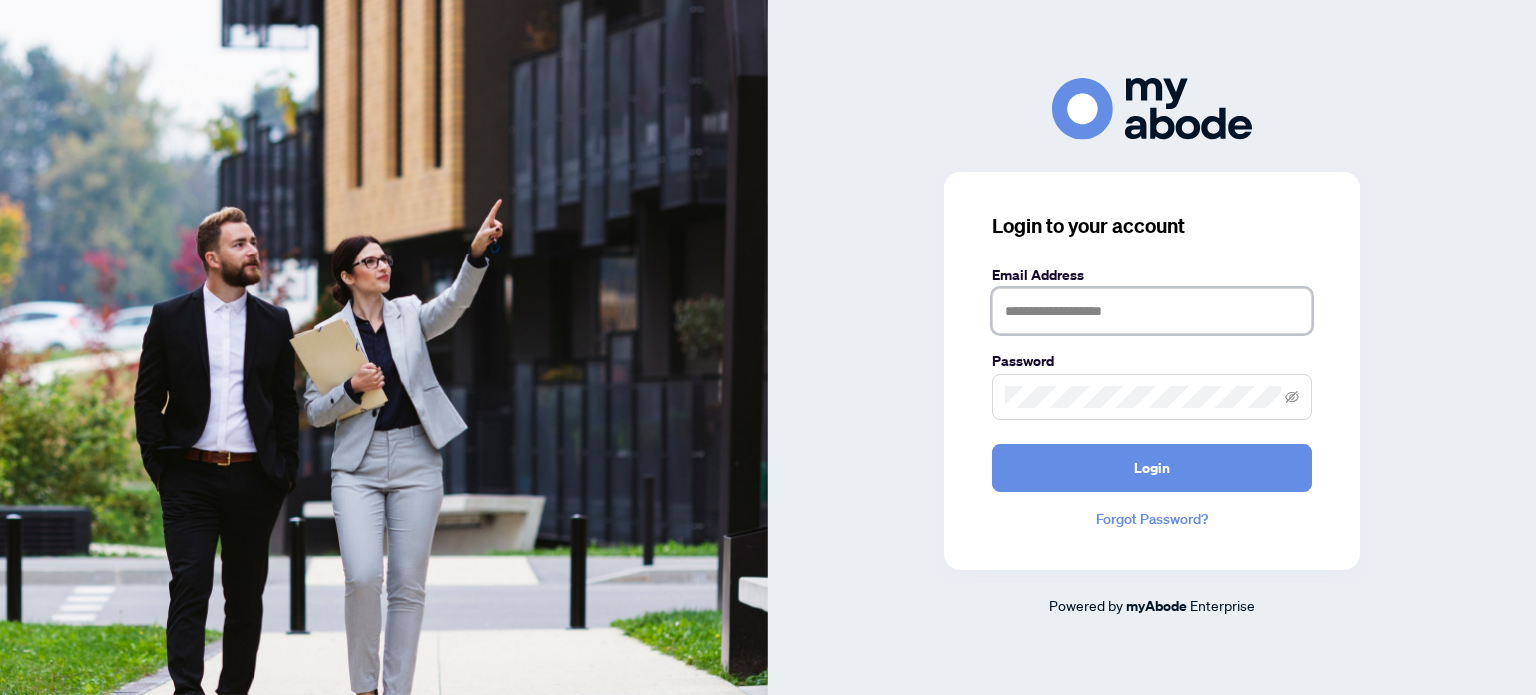 click at bounding box center [1152, 311] 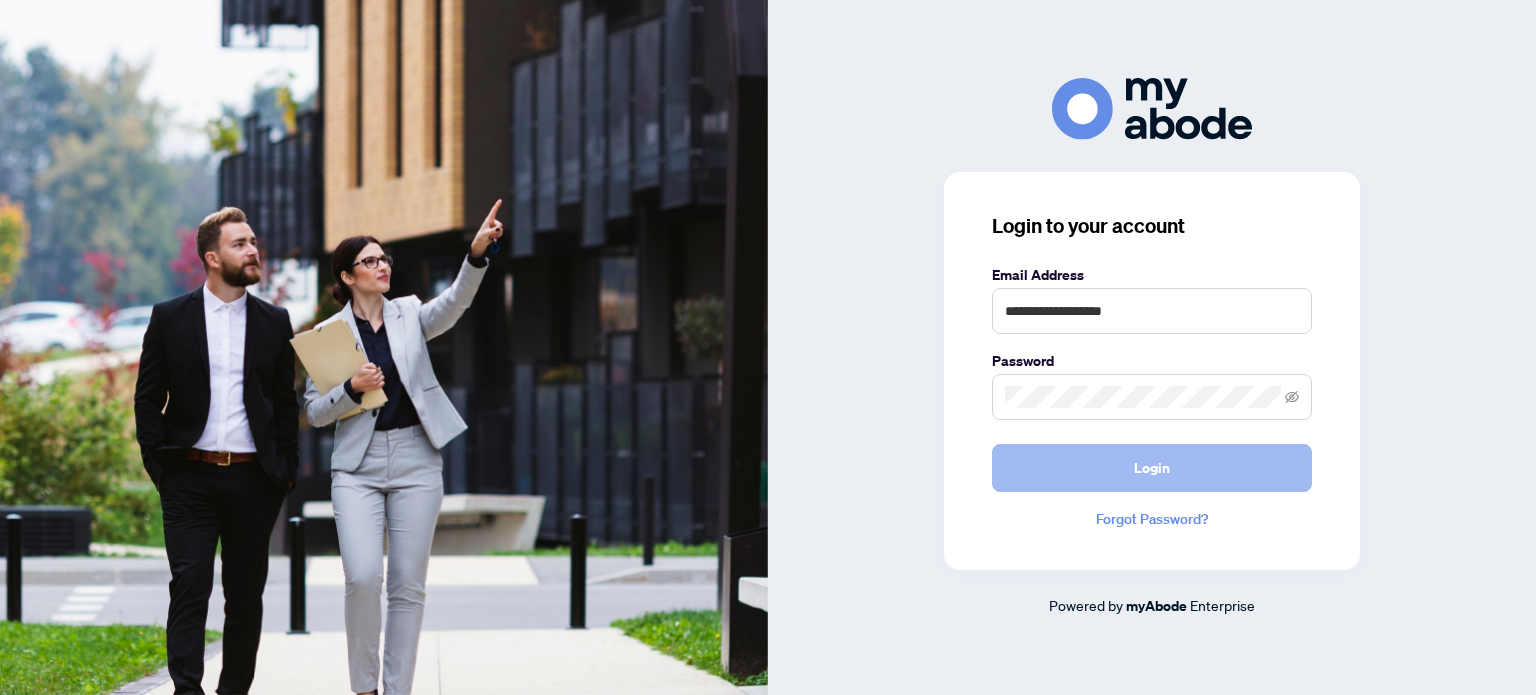click on "Login" at bounding box center (1152, 468) 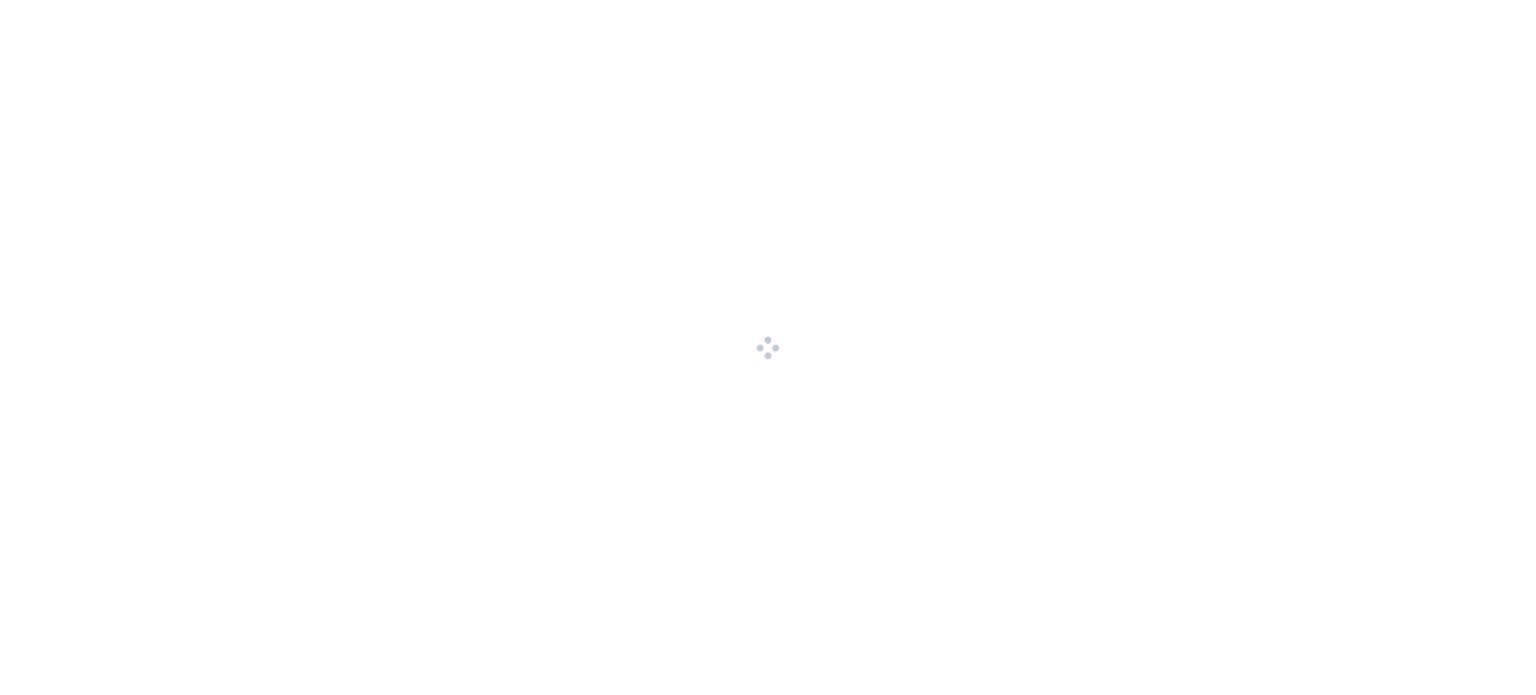 scroll, scrollTop: 0, scrollLeft: 0, axis: both 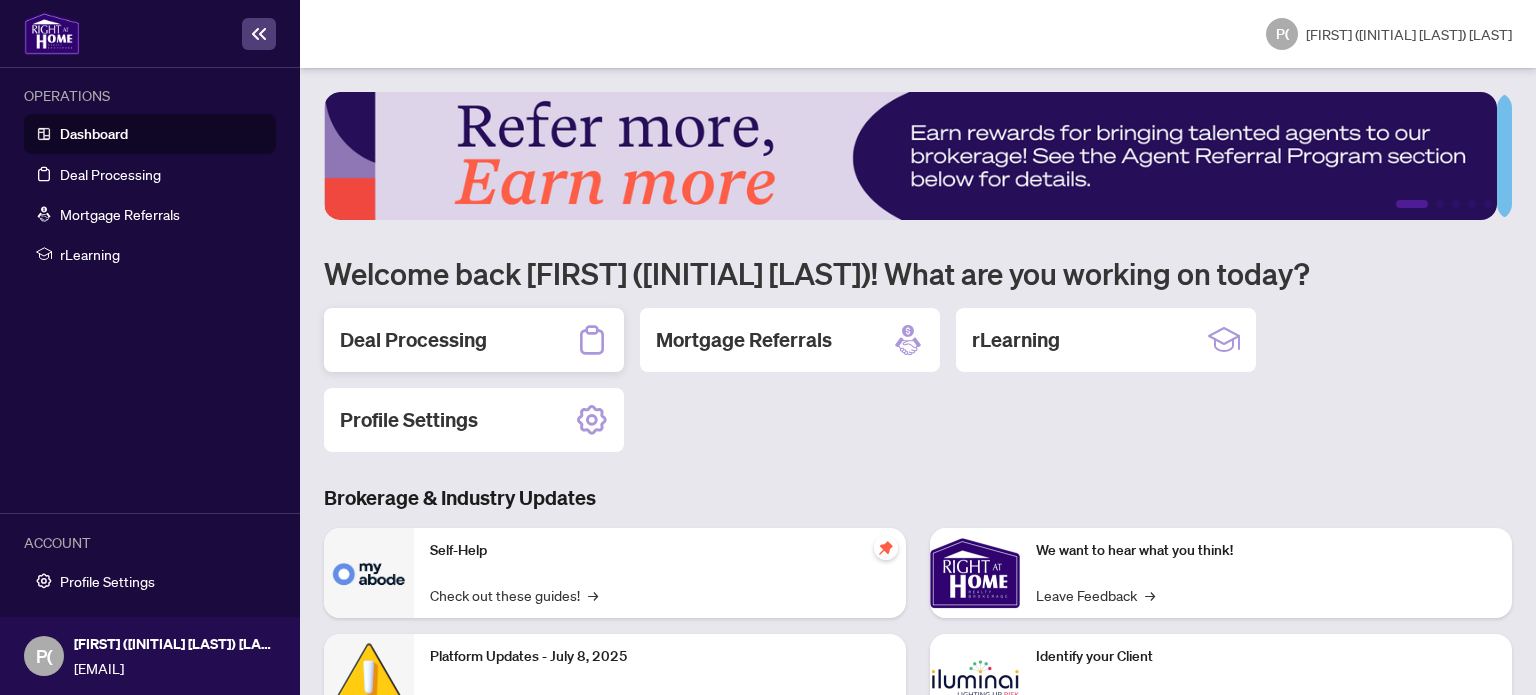 click on "Deal Processing" at bounding box center [474, 340] 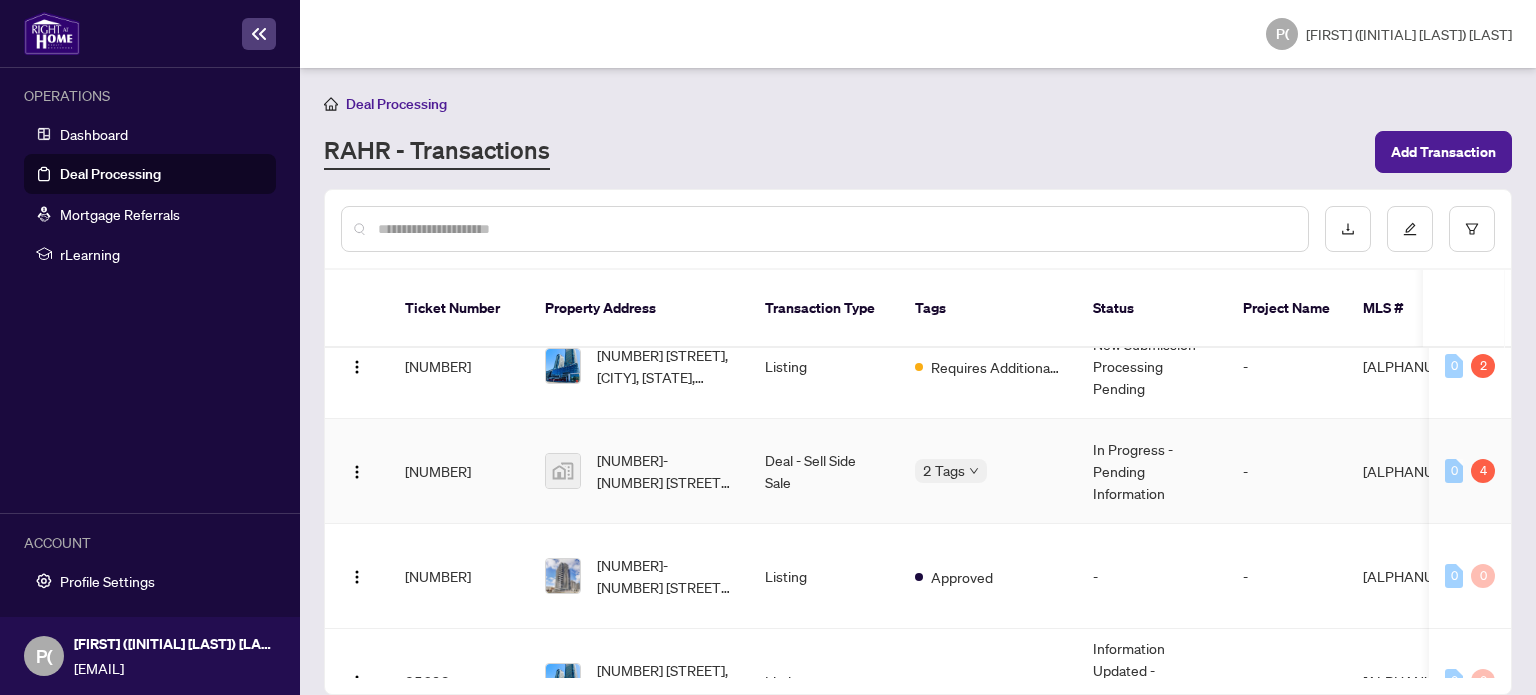 scroll, scrollTop: 0, scrollLeft: 0, axis: both 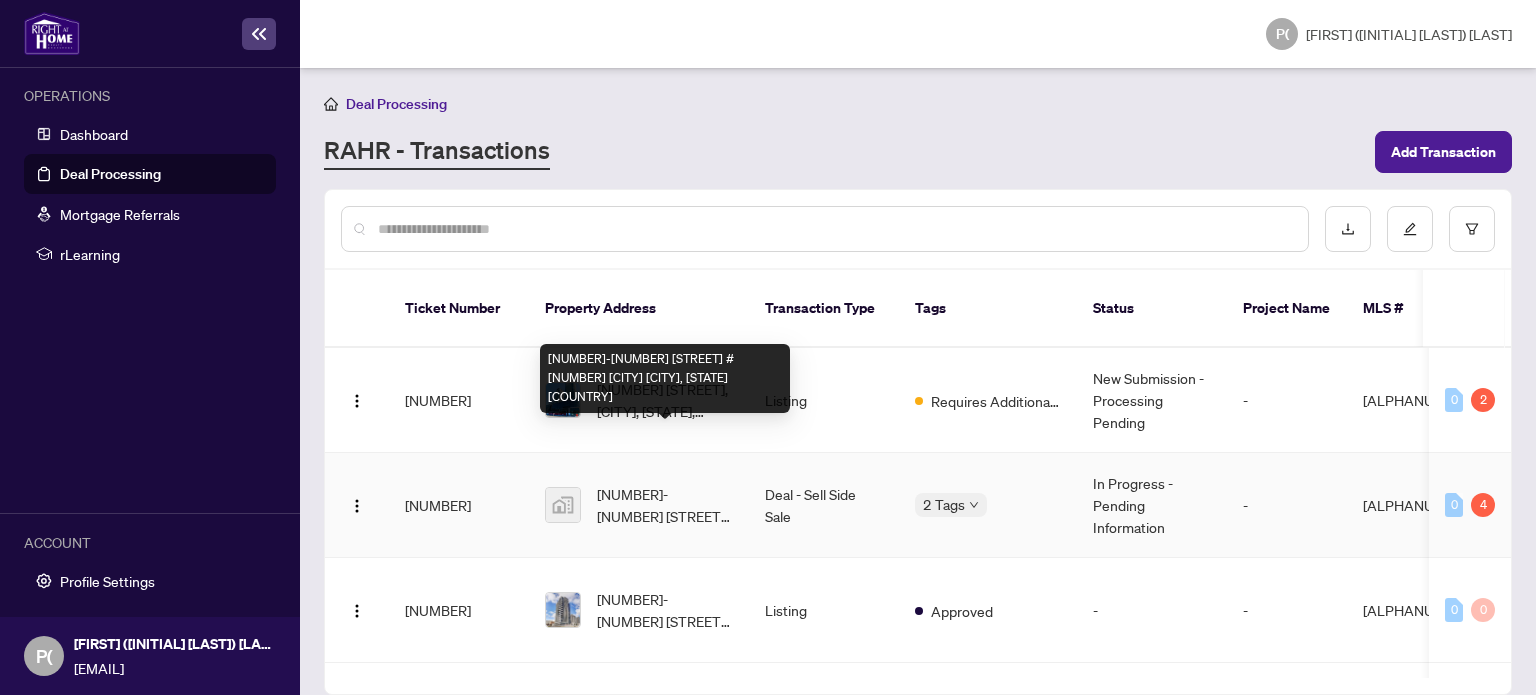 click on "[NUMBER]-[NUMBER] [STREET] # [NUMBER] [CITY] [CITY], [STATE] [COUNTRY]" at bounding box center (665, 505) 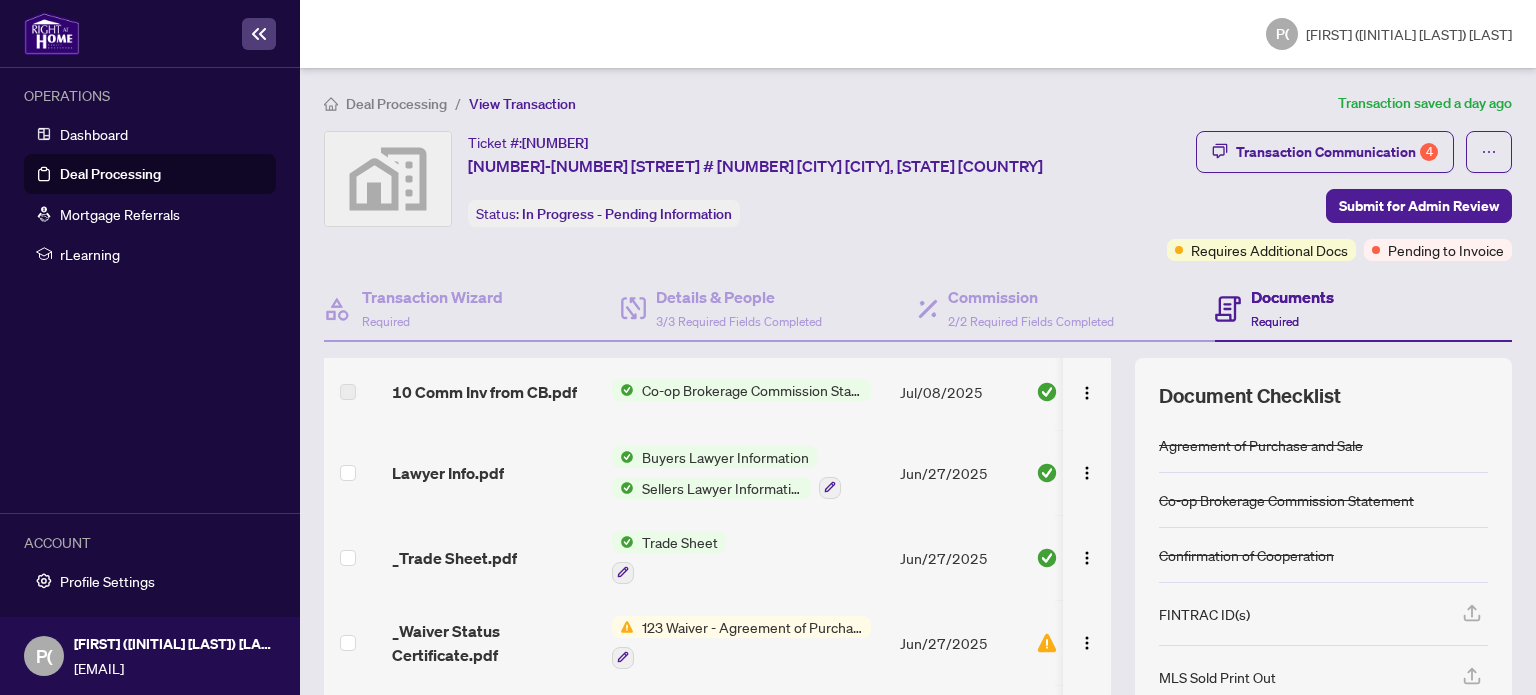 scroll, scrollTop: 0, scrollLeft: 0, axis: both 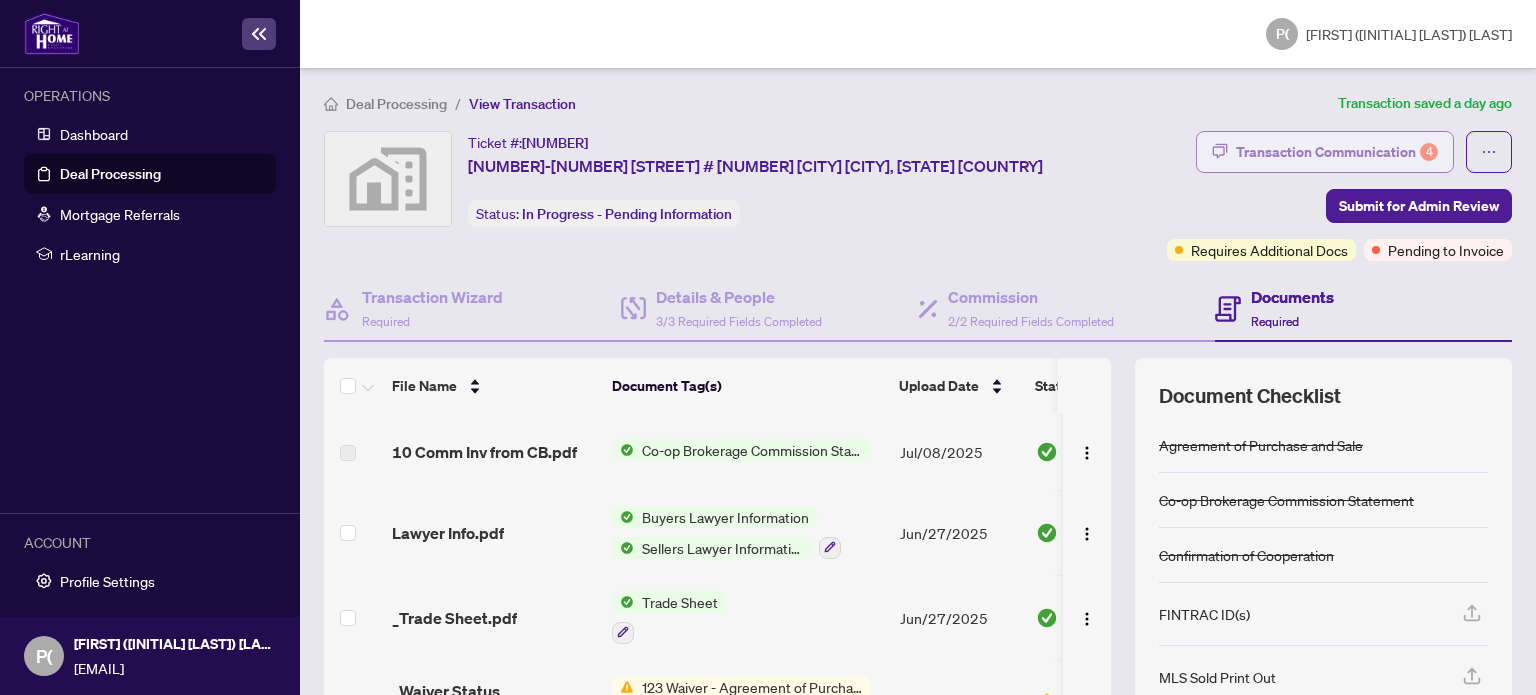 click on "Transaction Communication 4" at bounding box center (1337, 152) 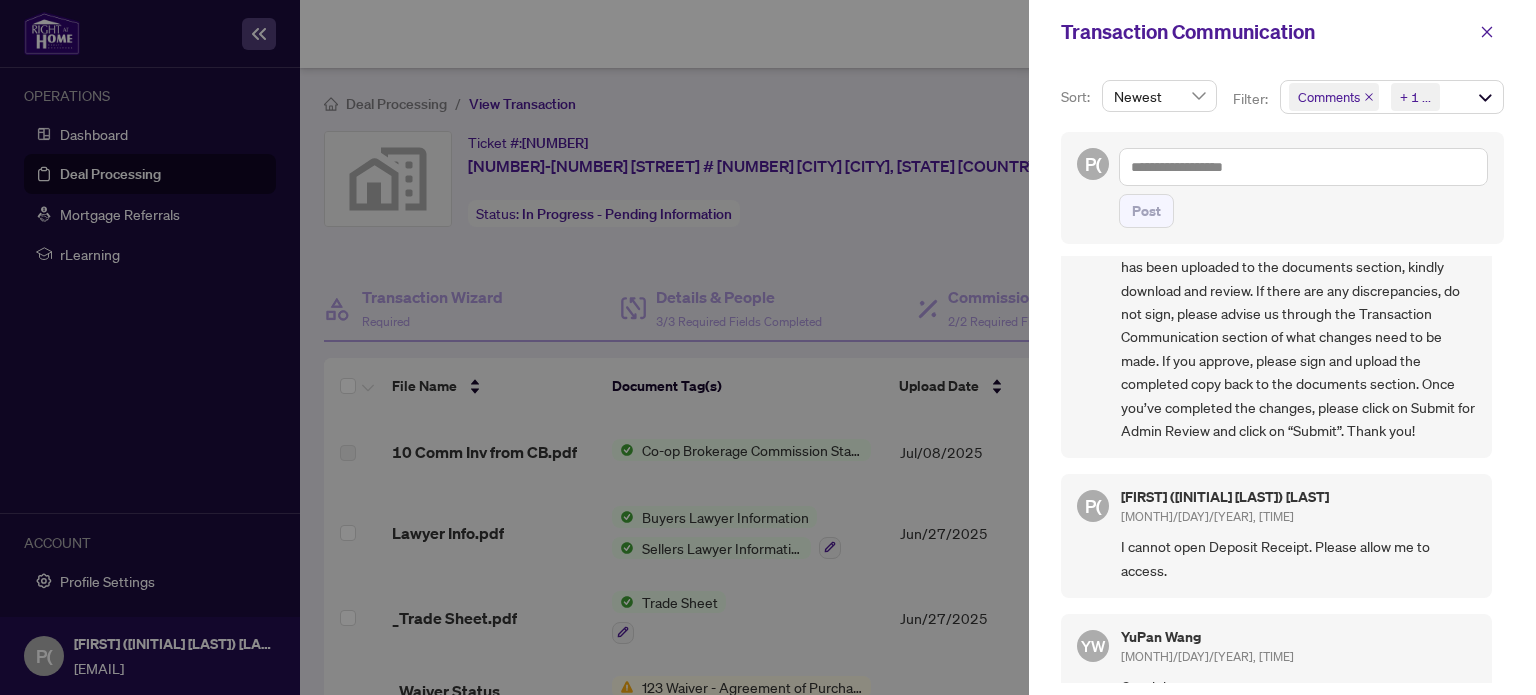 scroll, scrollTop: 1400, scrollLeft: 0, axis: vertical 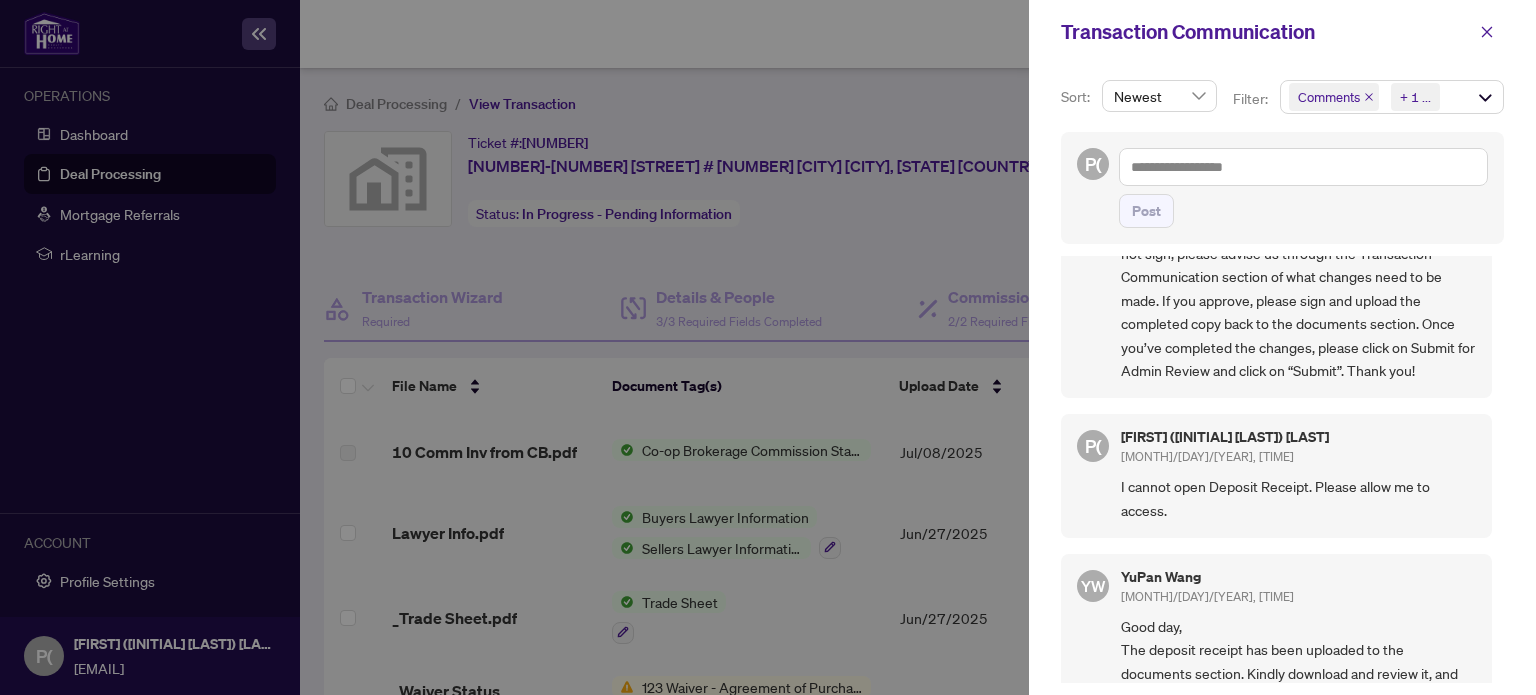 click at bounding box center (768, 347) 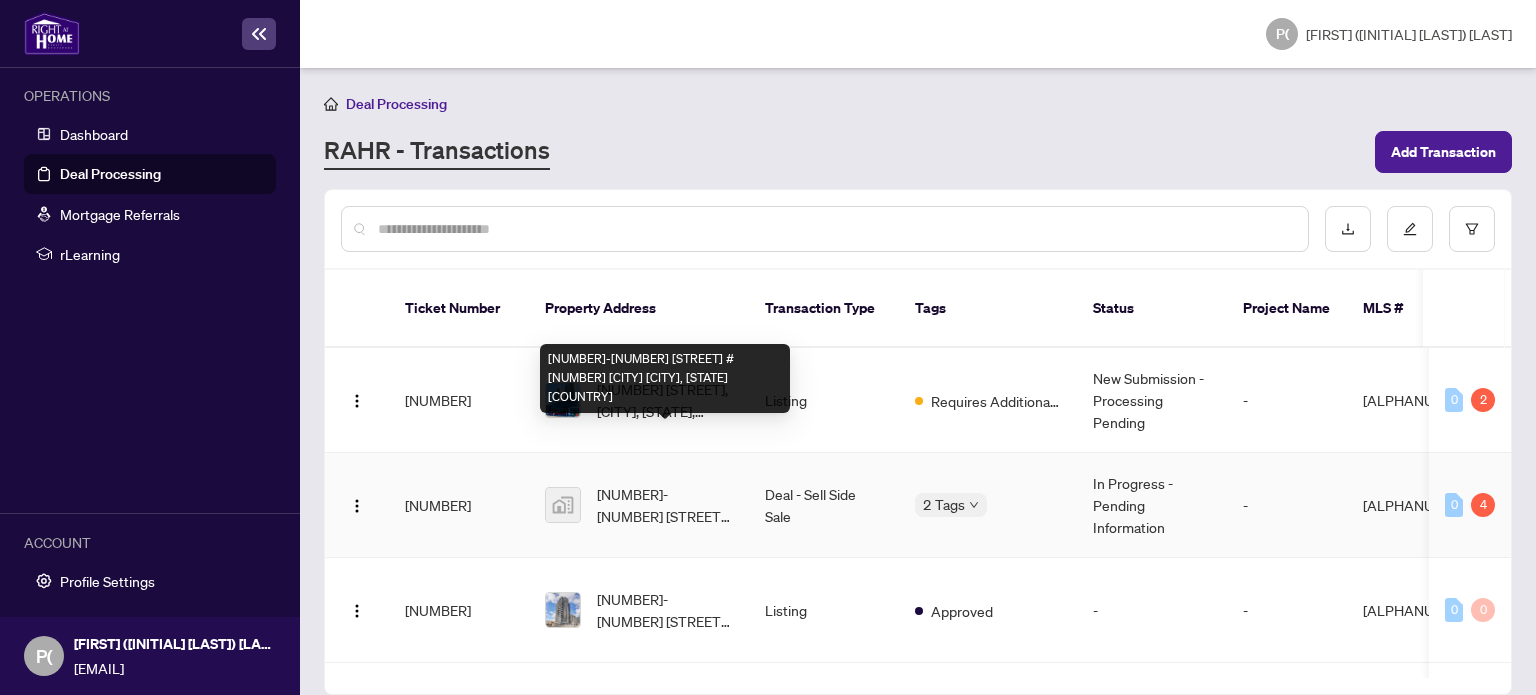 click on "[NUMBER]-[NUMBER] [STREET] # [NUMBER] [CITY] [CITY], [STATE] [COUNTRY]" at bounding box center [665, 505] 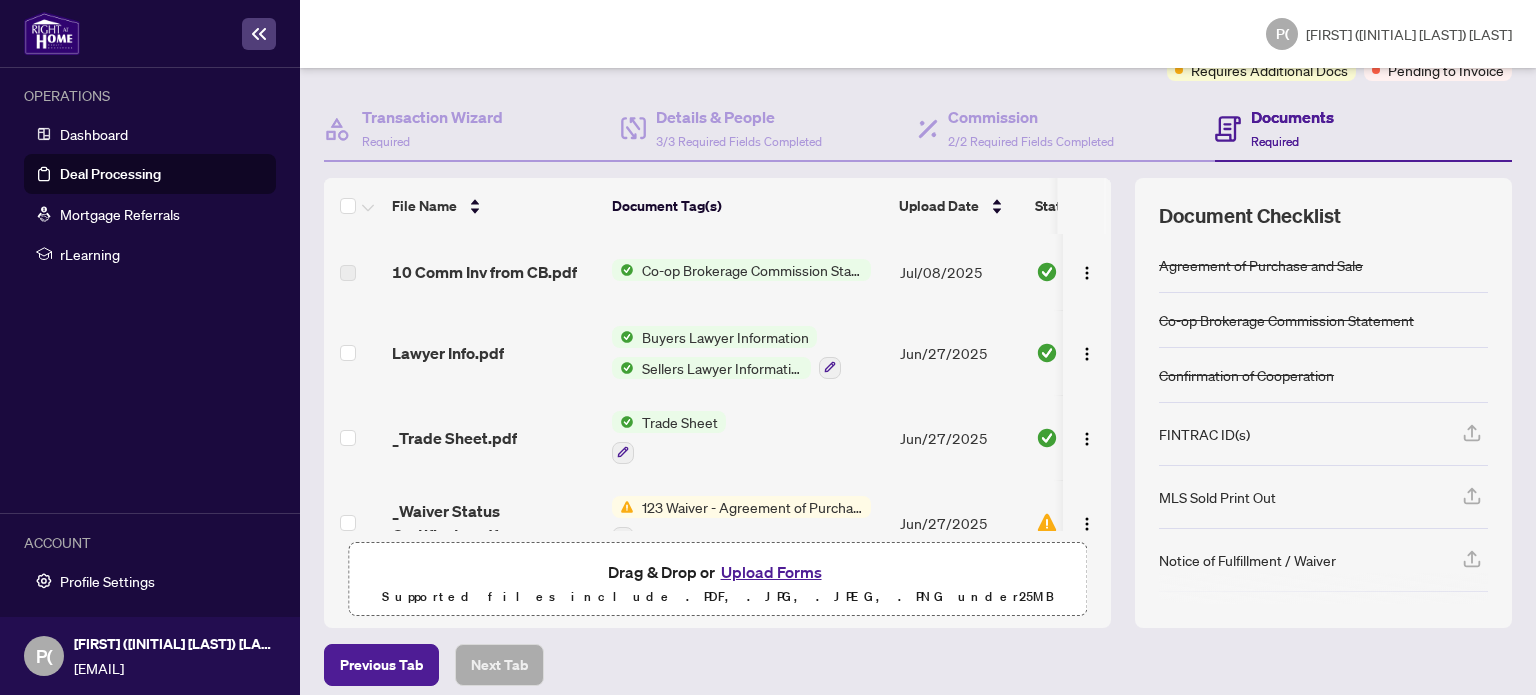scroll, scrollTop: 192, scrollLeft: 0, axis: vertical 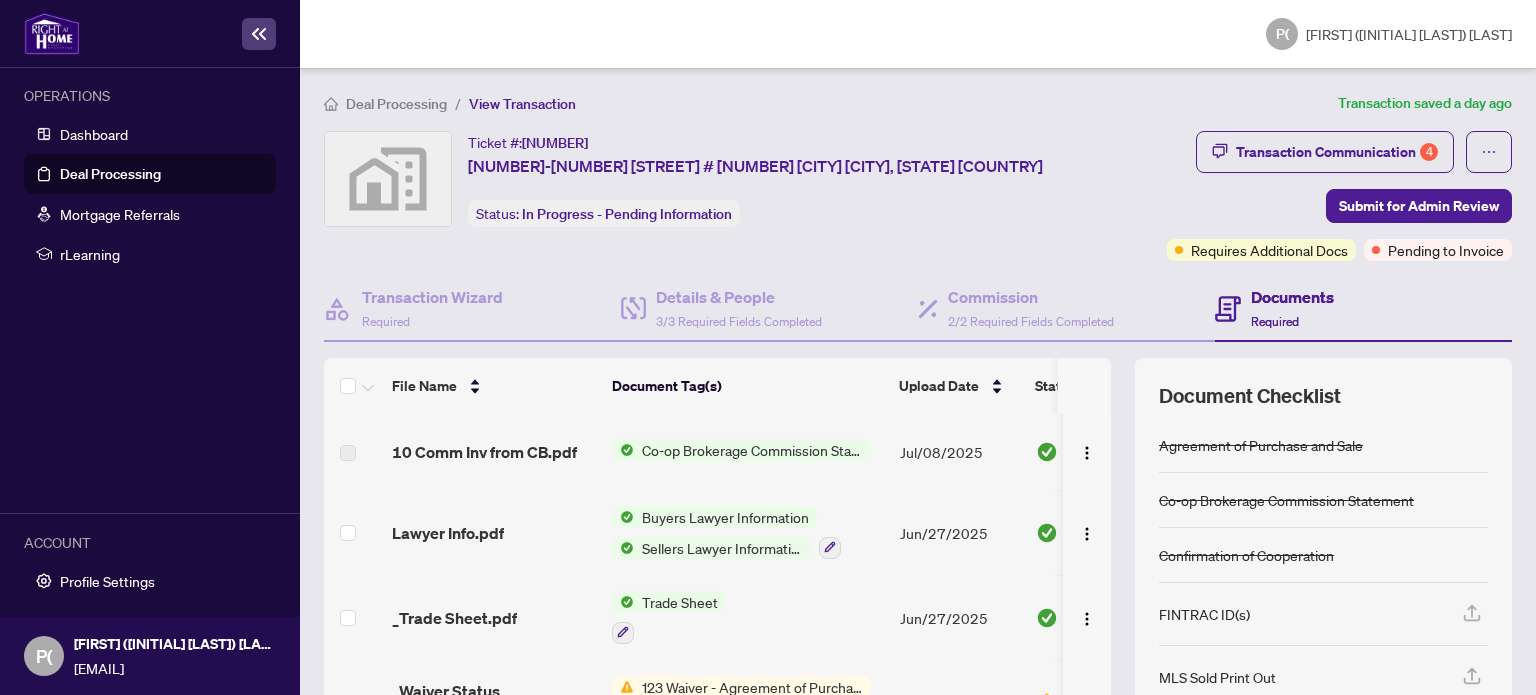 click on "Co-op Brokerage Commission Statement" at bounding box center (752, 450) 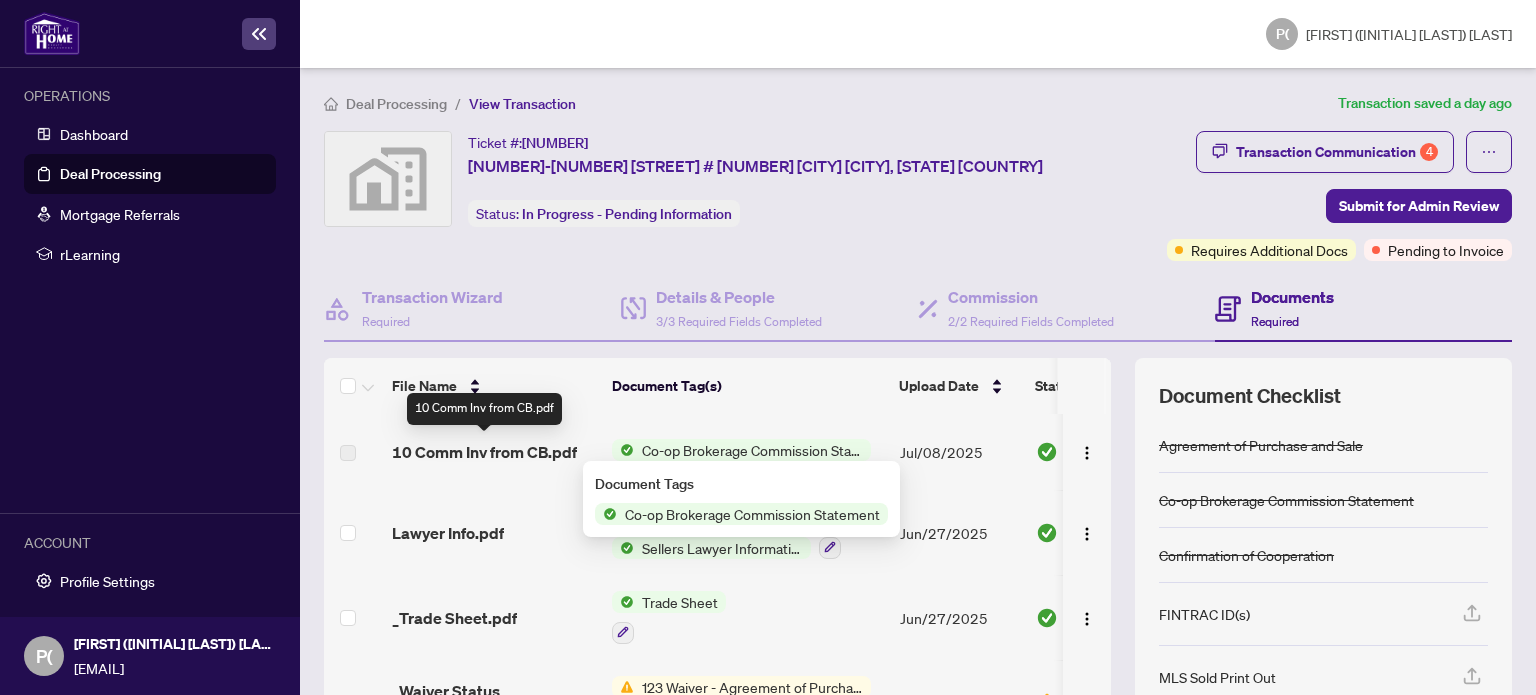 click on "10 Comm Inv from CB.pdf" at bounding box center [484, 452] 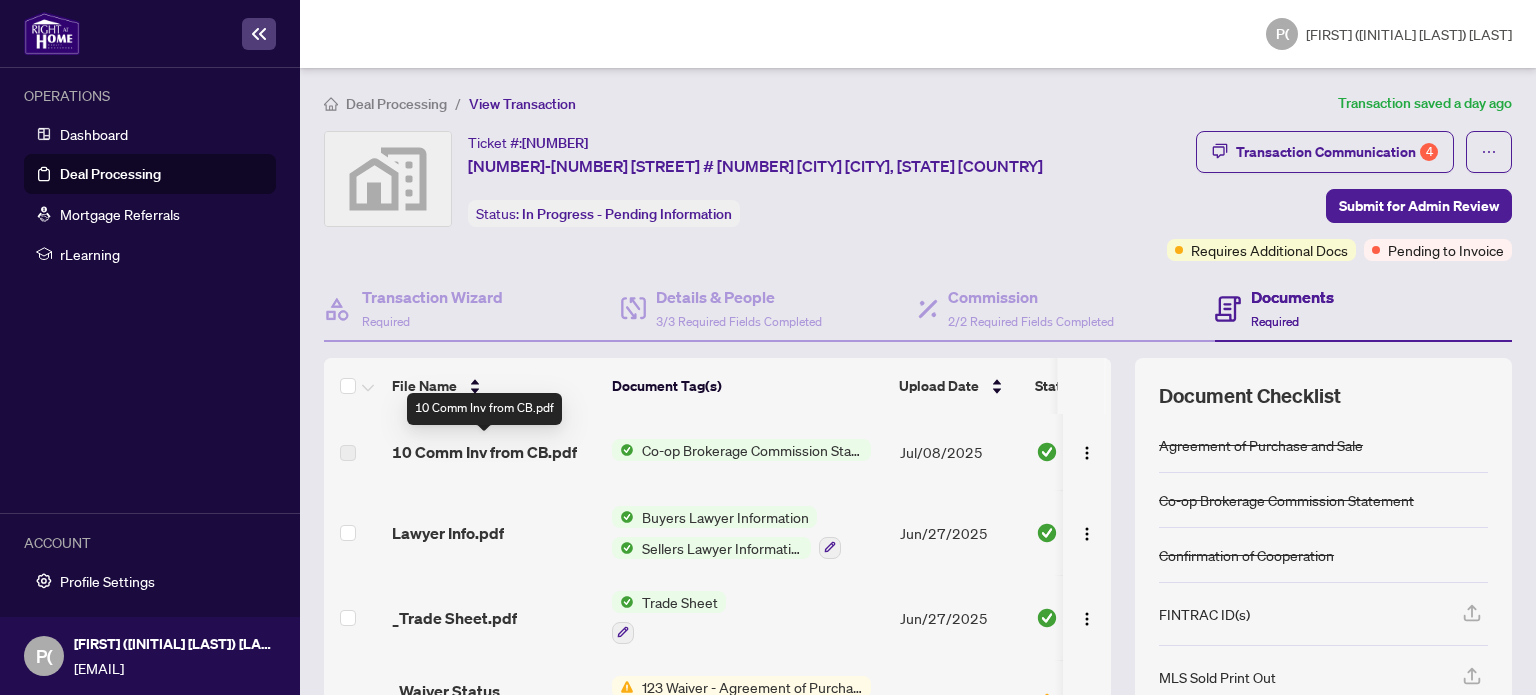click on "10 Comm Inv from CB.pdf" at bounding box center (484, 452) 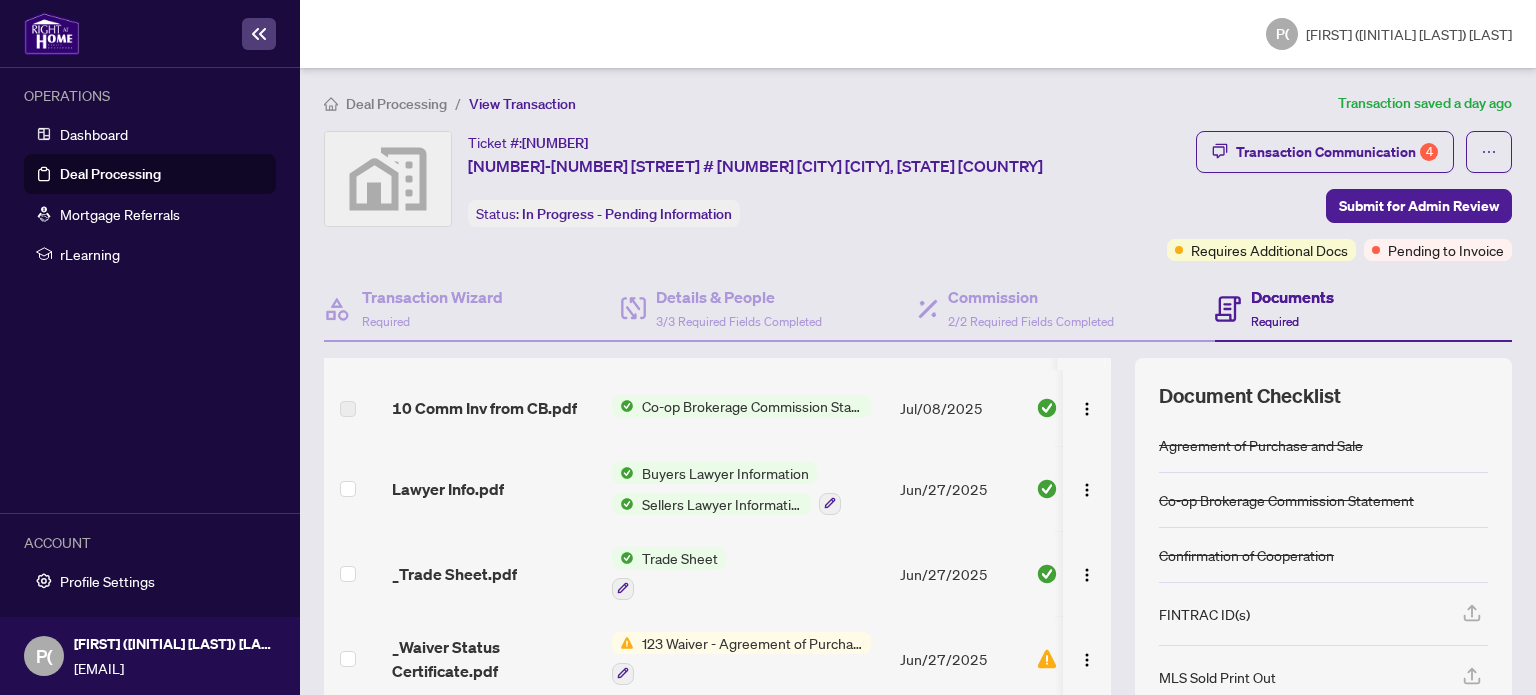scroll, scrollTop: 0, scrollLeft: 0, axis: both 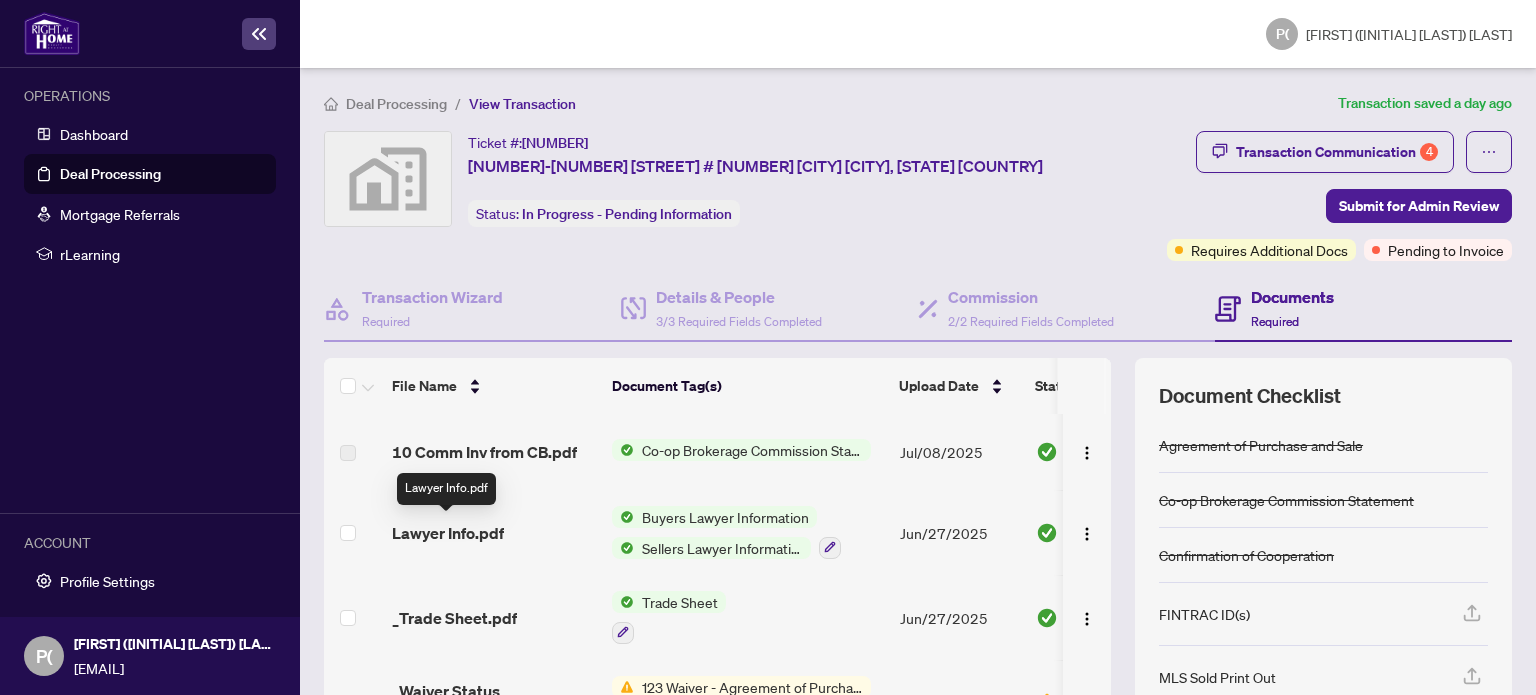 click on "Lawyer Info.pdf" at bounding box center [448, 533] 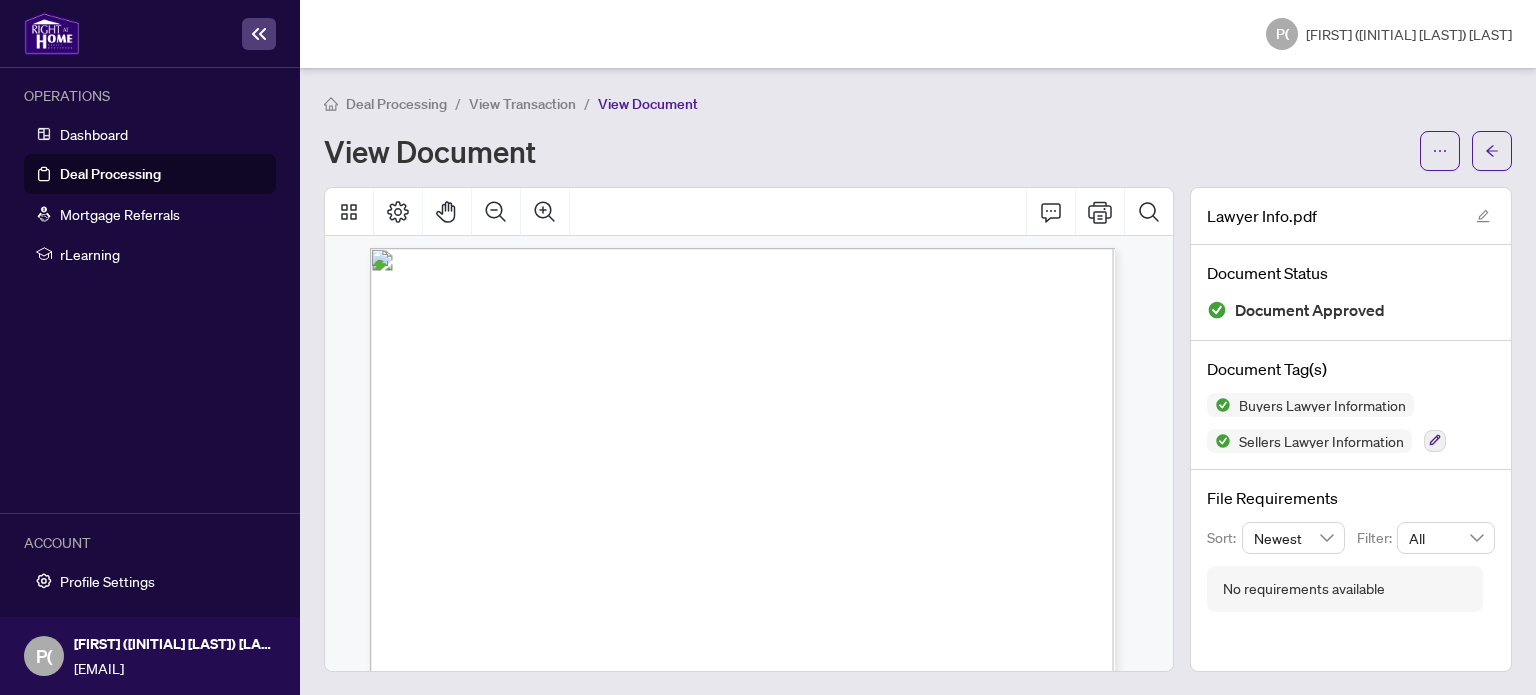 scroll, scrollTop: 0, scrollLeft: 0, axis: both 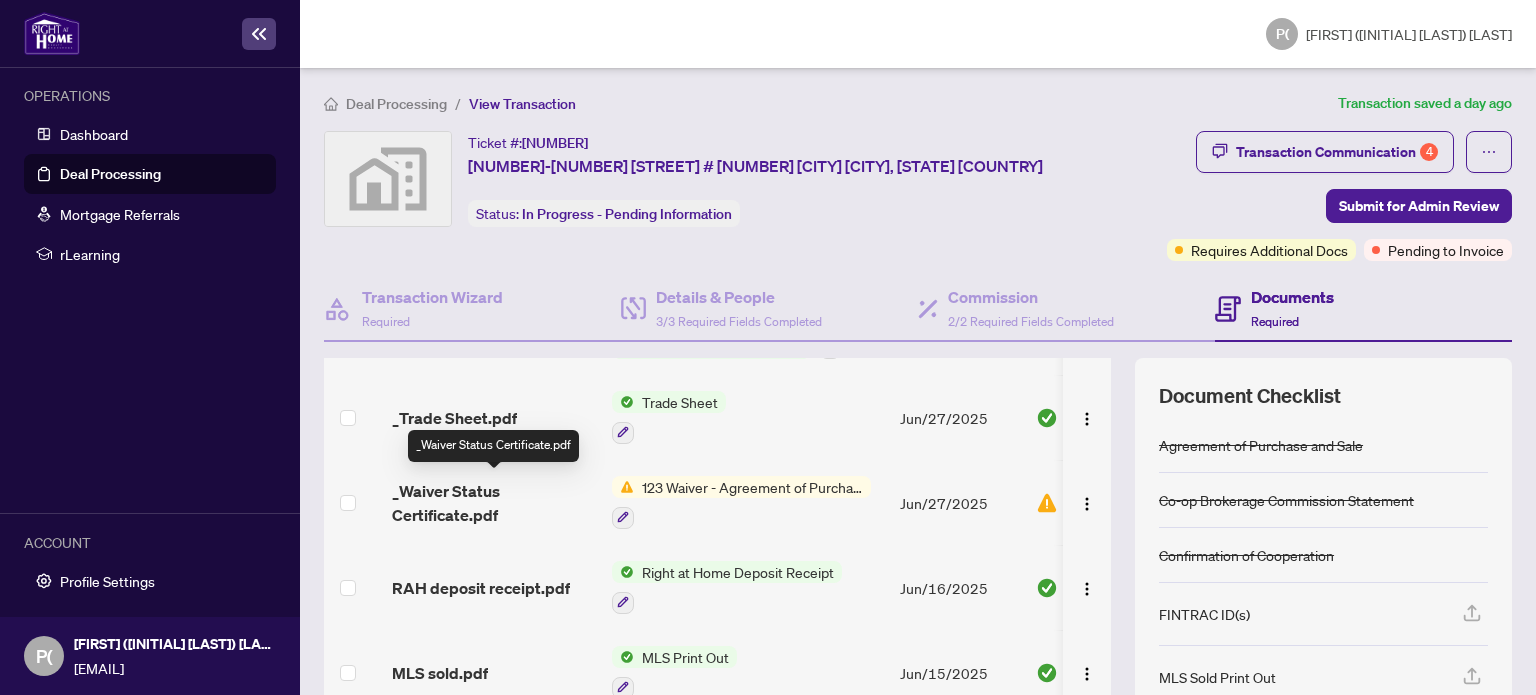 click on "_Waiver Status Certificate.pdf" at bounding box center [494, 503] 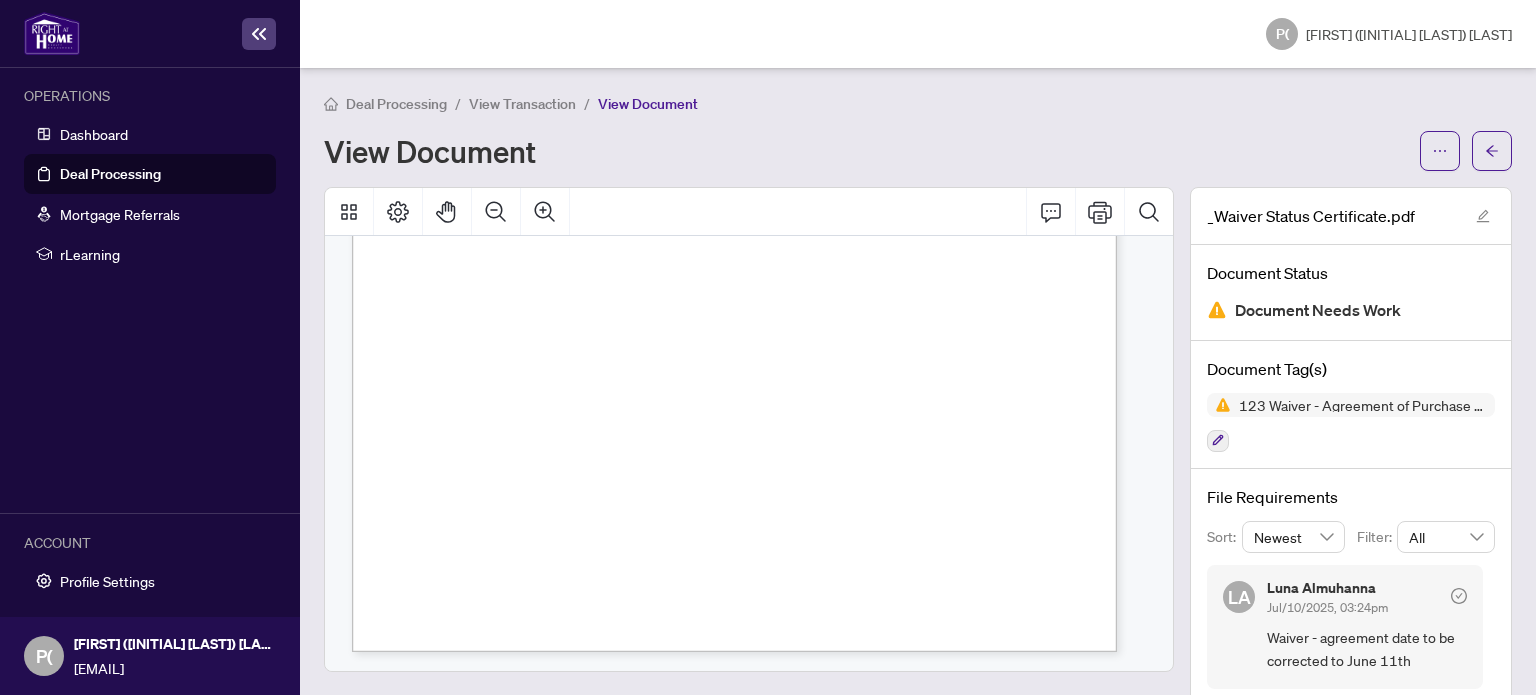 scroll, scrollTop: 194, scrollLeft: 0, axis: vertical 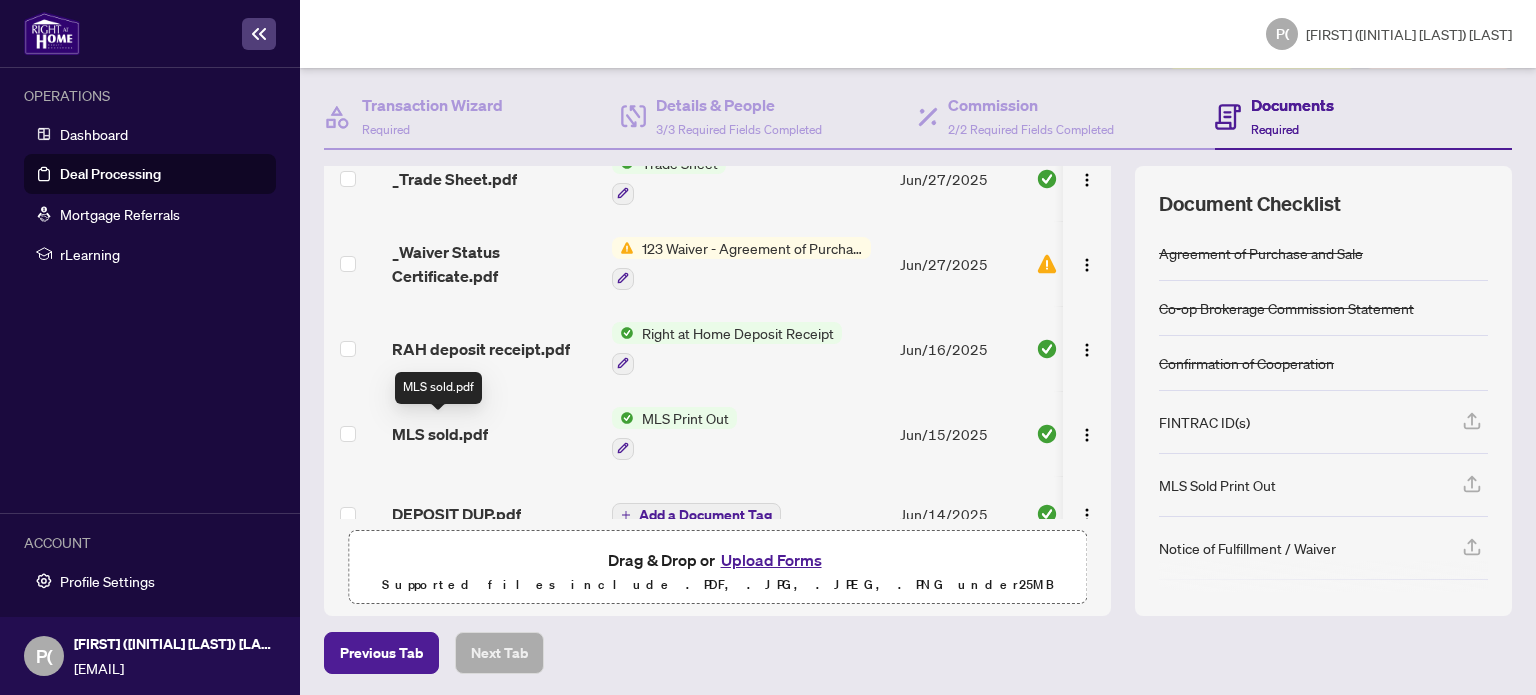 click on "MLS sold.pdf" at bounding box center [440, 434] 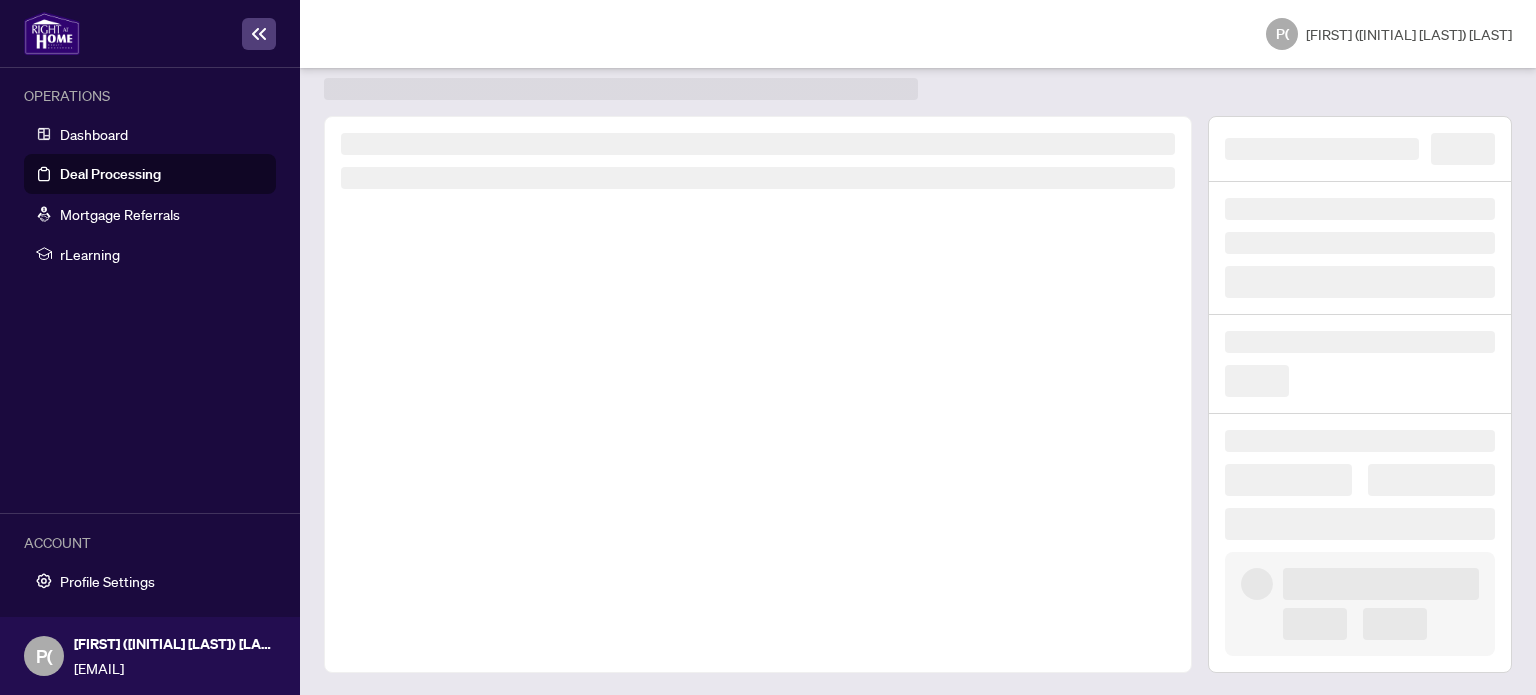 scroll, scrollTop: 0, scrollLeft: 0, axis: both 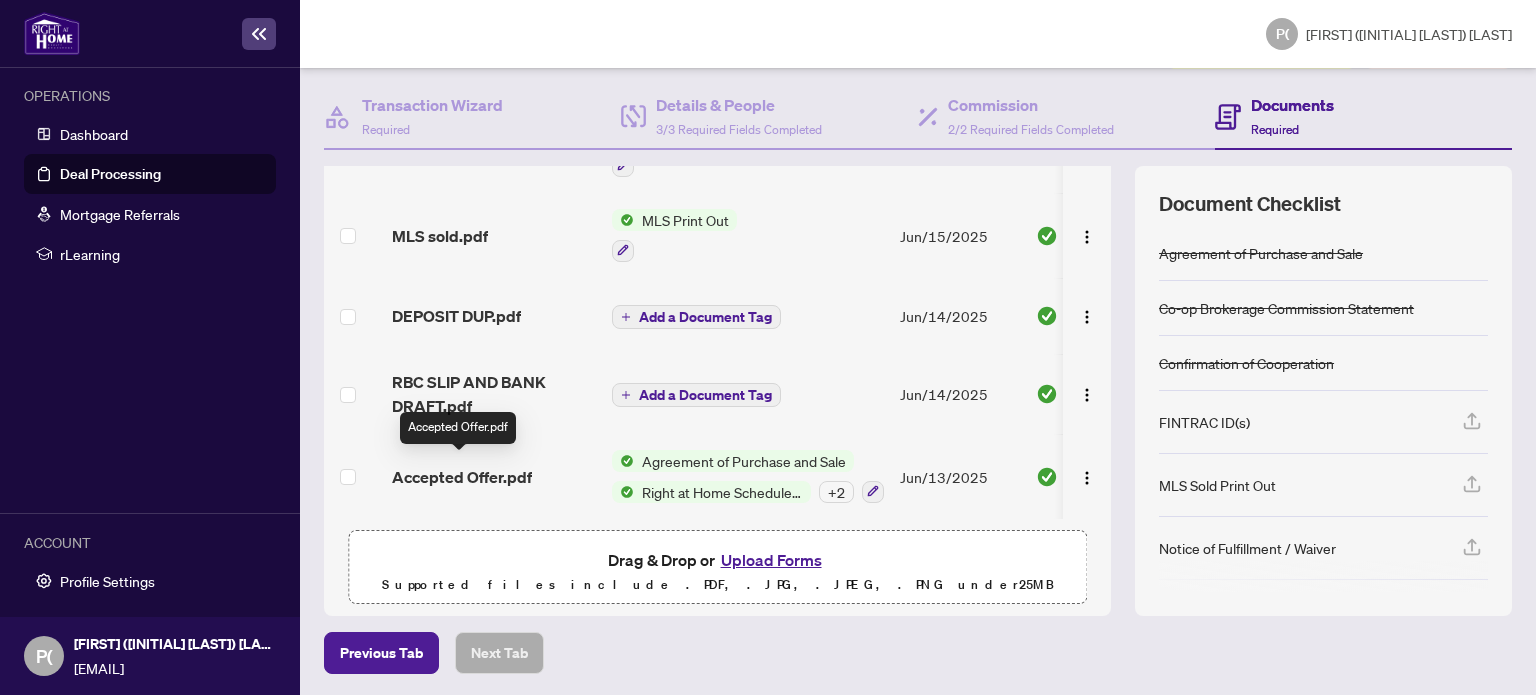 click on "Accepted Offer.pdf" at bounding box center [462, 477] 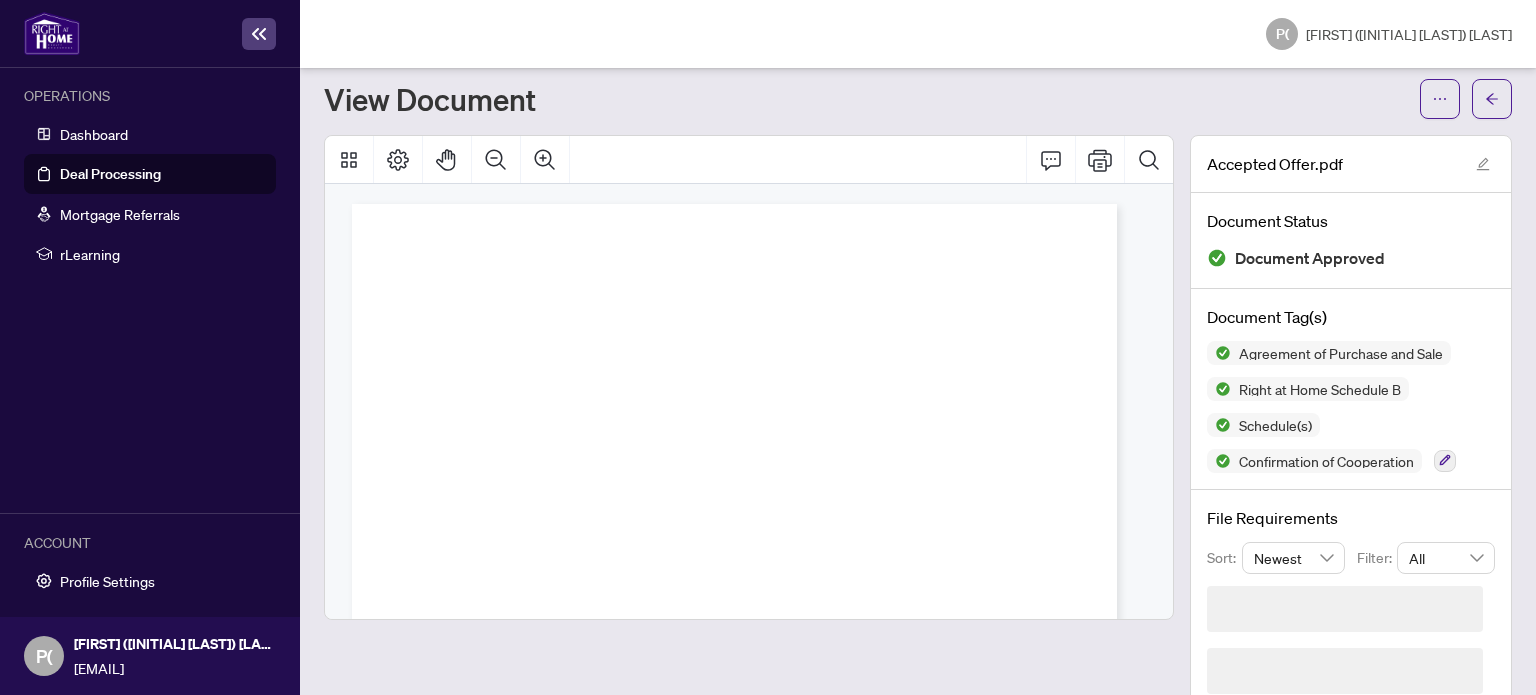 scroll, scrollTop: 27, scrollLeft: 0, axis: vertical 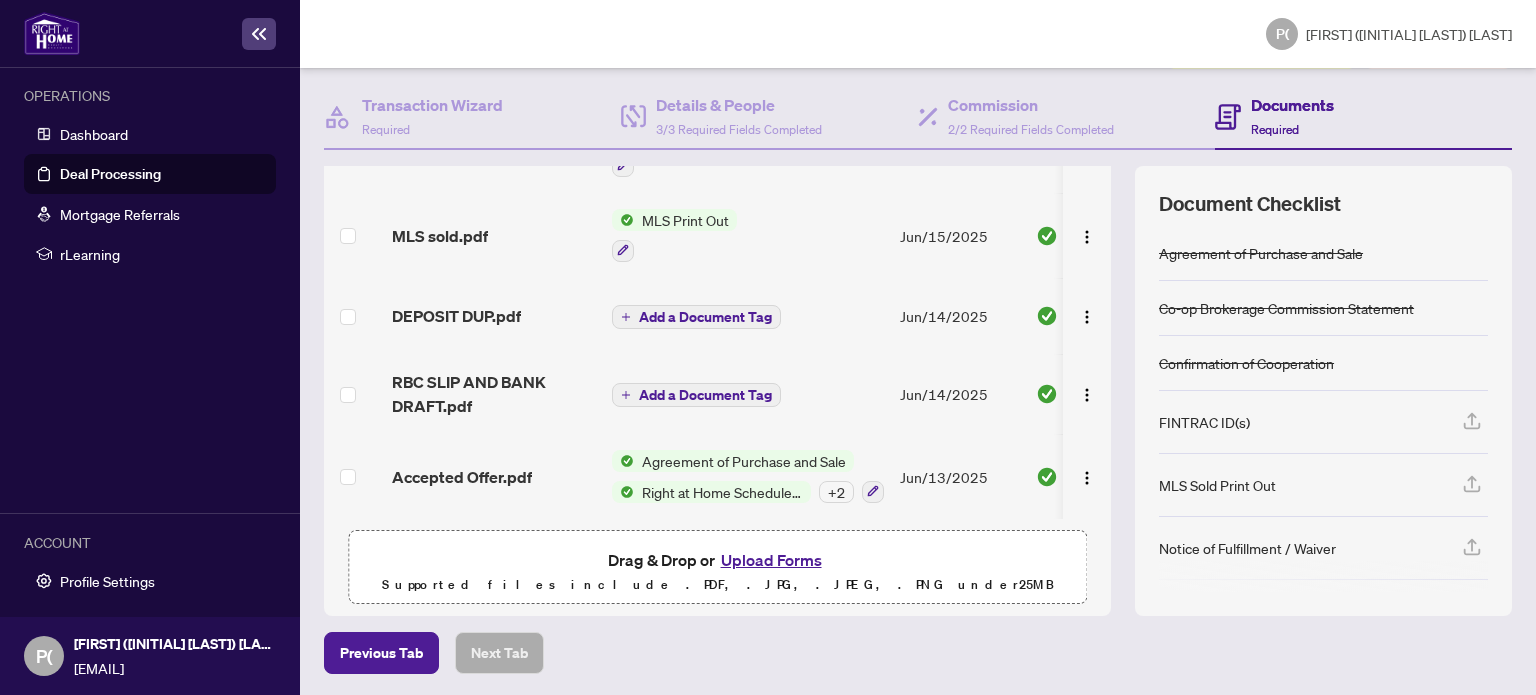 click on "Upload Forms" at bounding box center (771, 560) 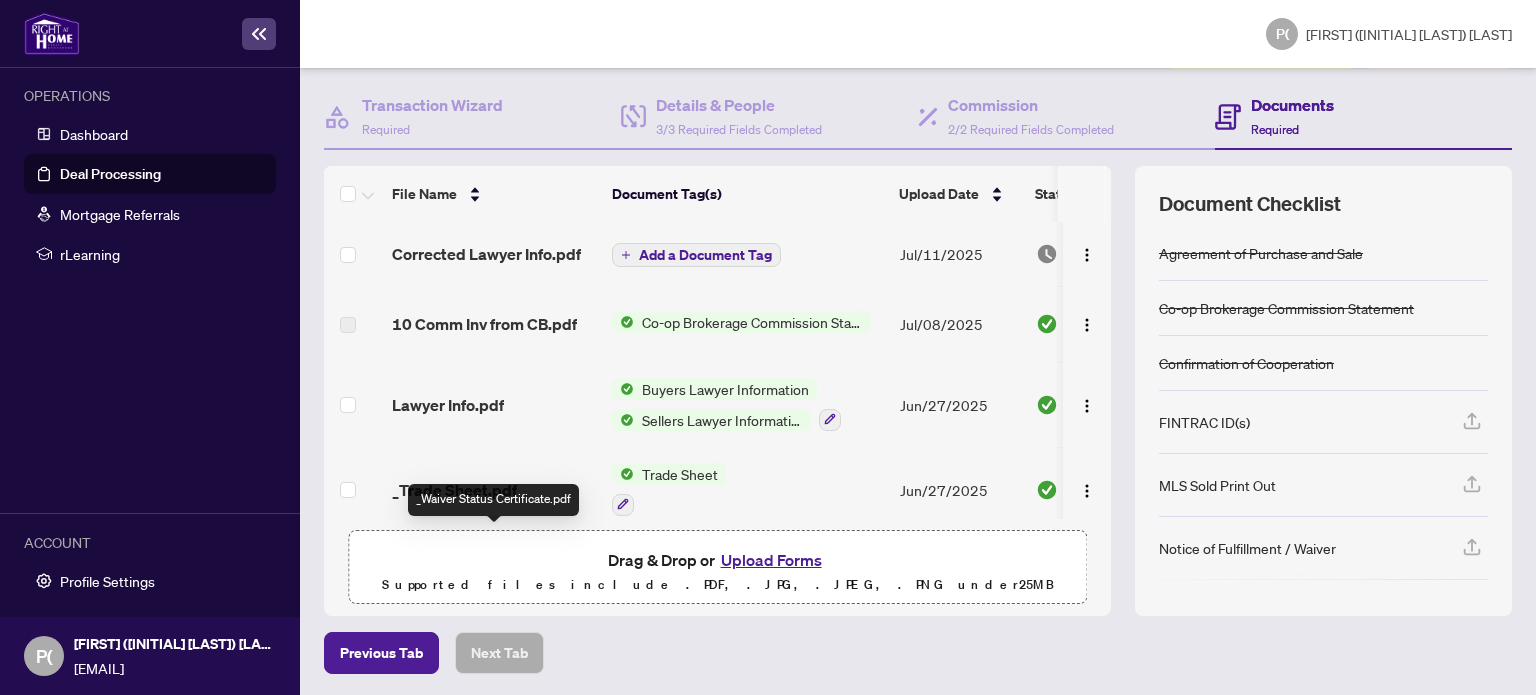 scroll, scrollTop: 0, scrollLeft: 0, axis: both 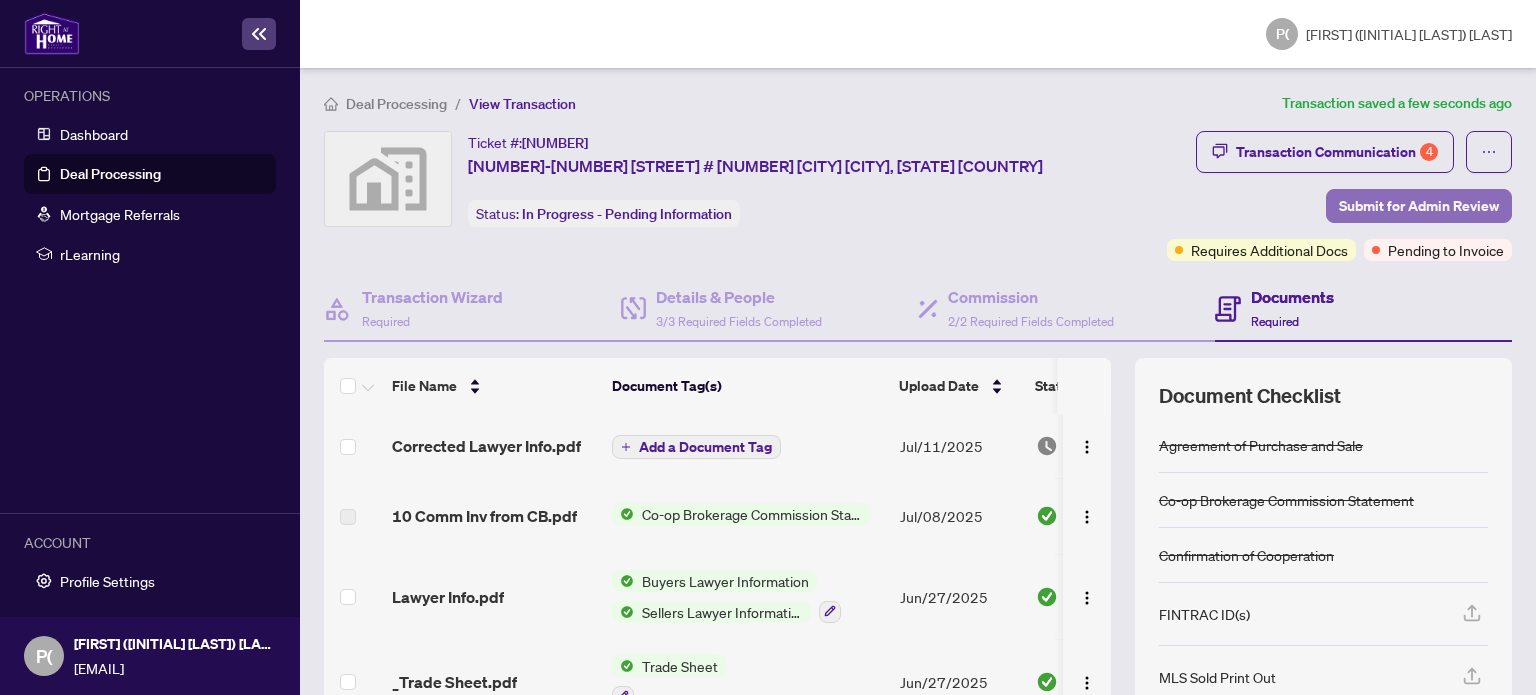 click on "Submit for Admin Review" at bounding box center (1419, 206) 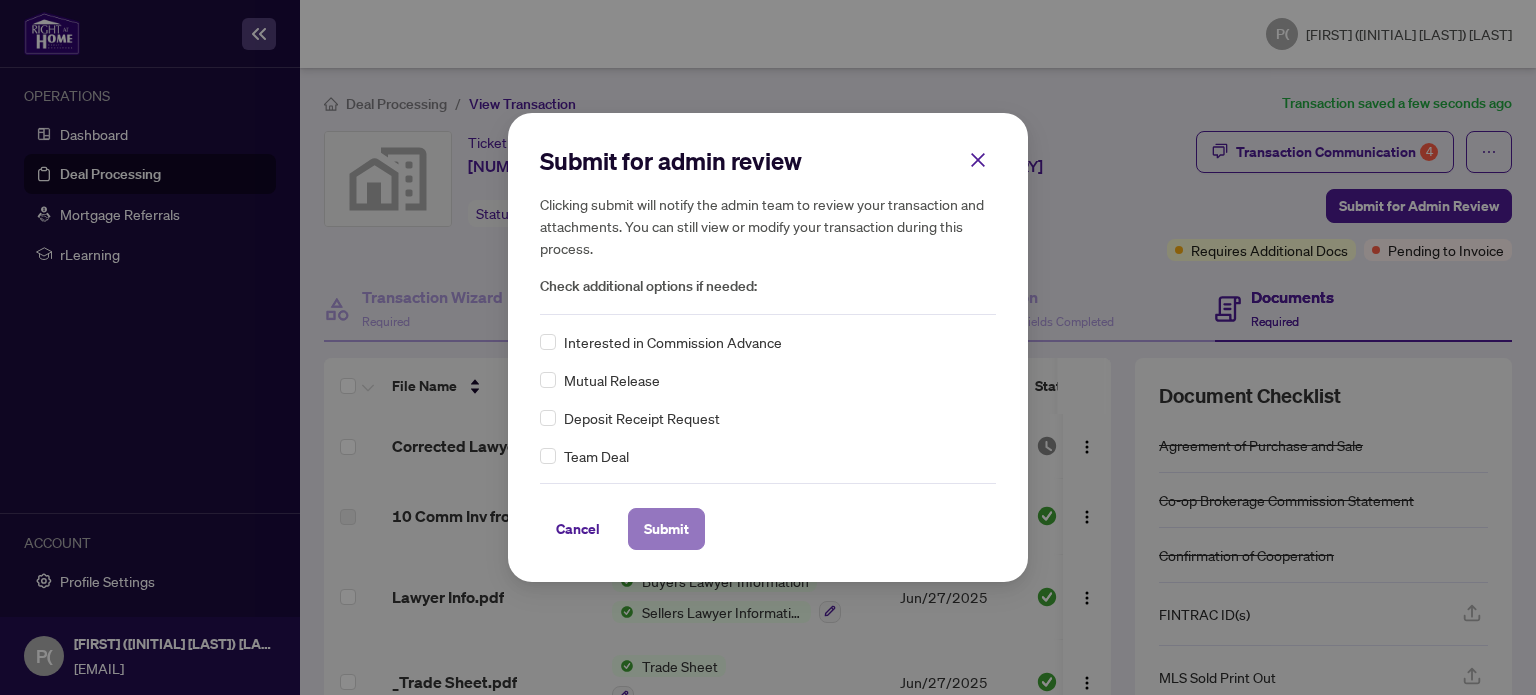click on "Submit" at bounding box center [666, 529] 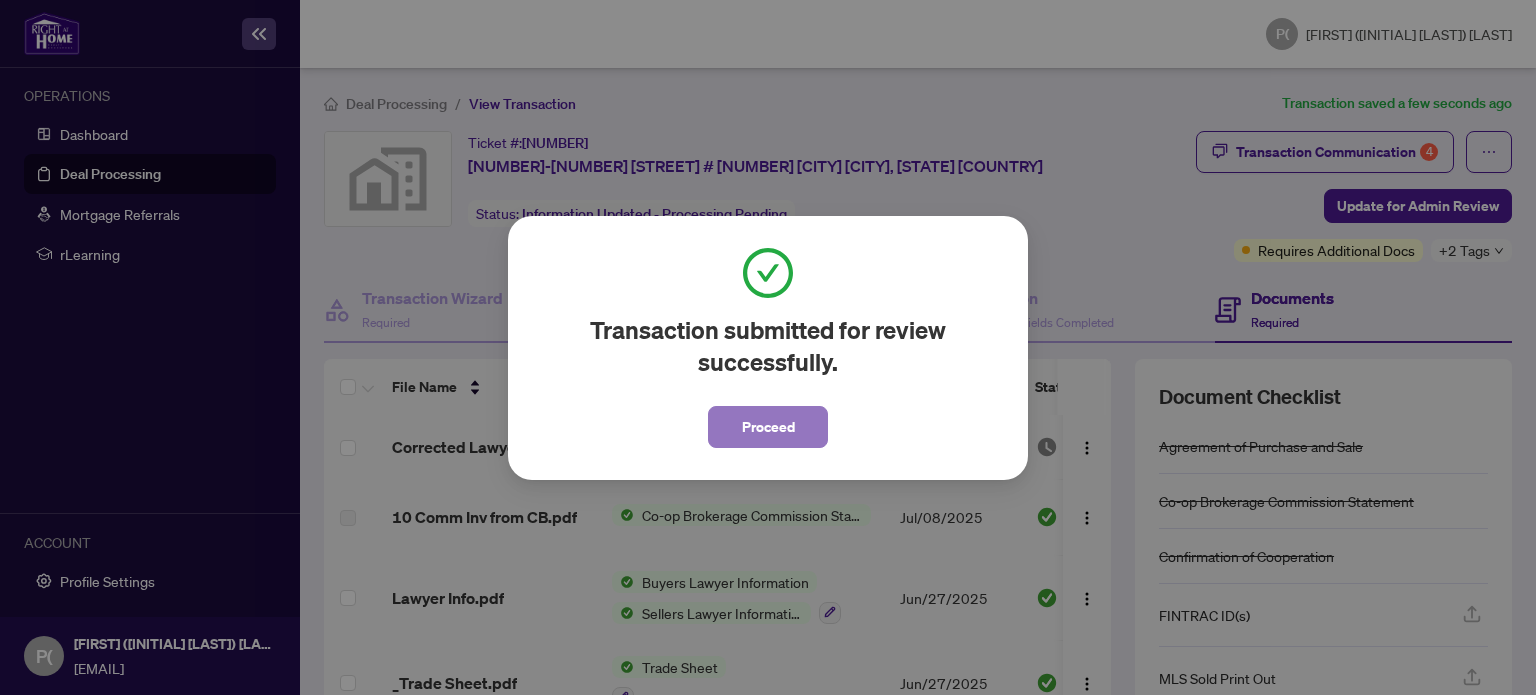 click on "Proceed" at bounding box center [768, 427] 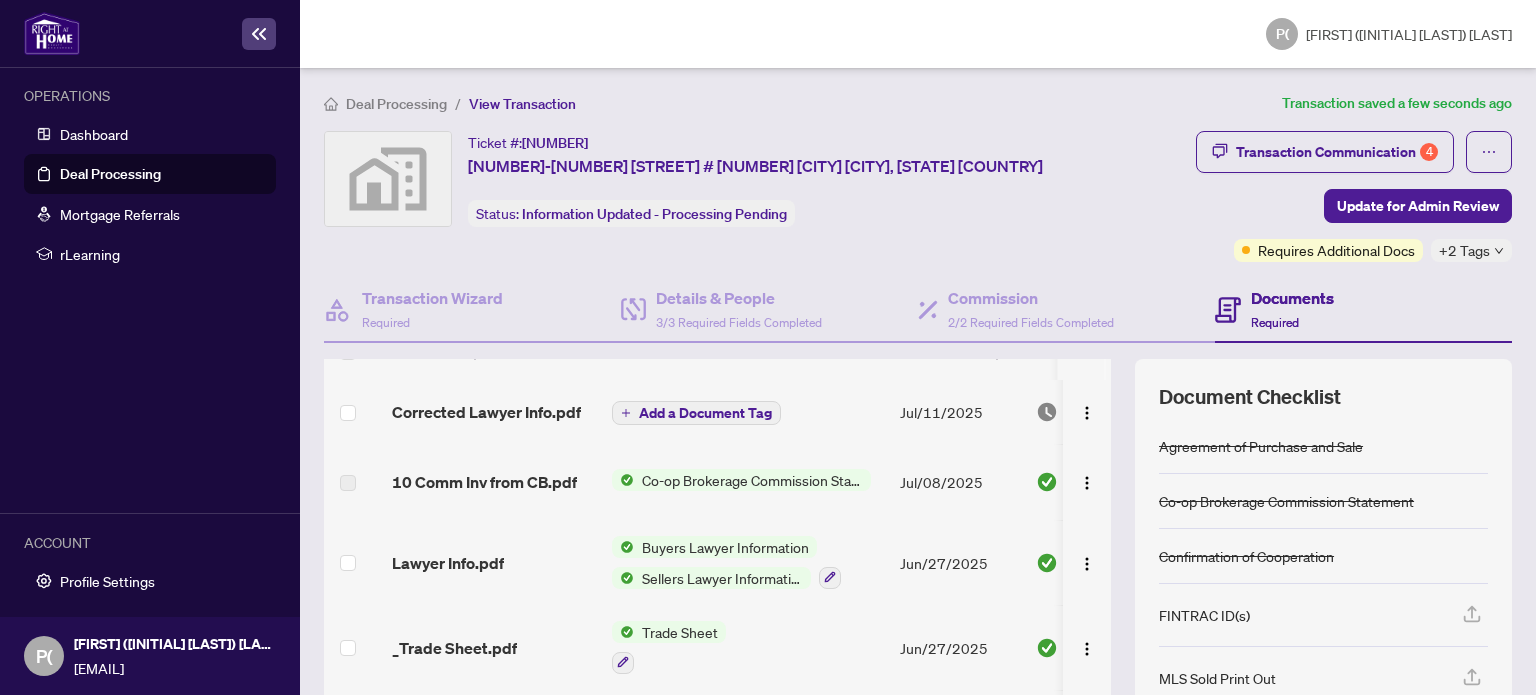 scroll, scrollTop: 0, scrollLeft: 0, axis: both 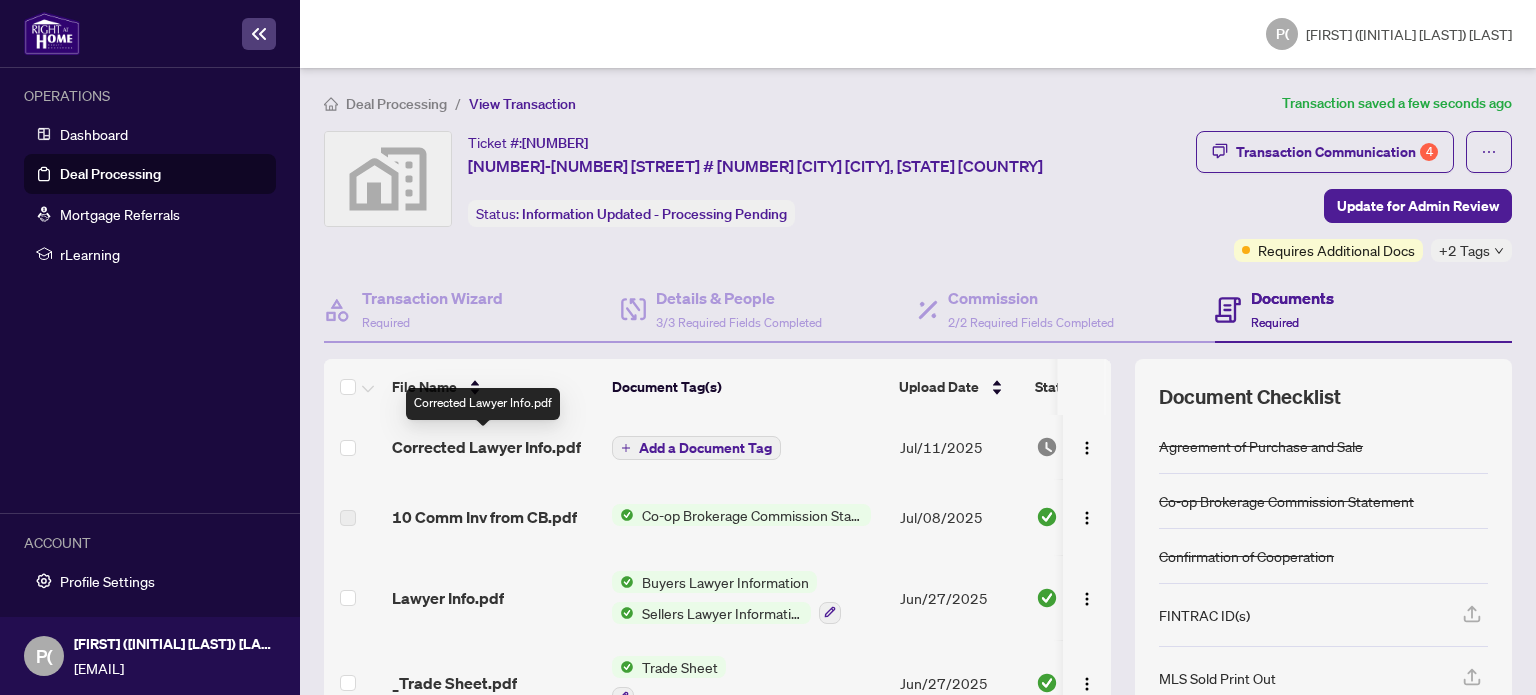 click on "Corrected Lawyer Info.pdf" at bounding box center (486, 447) 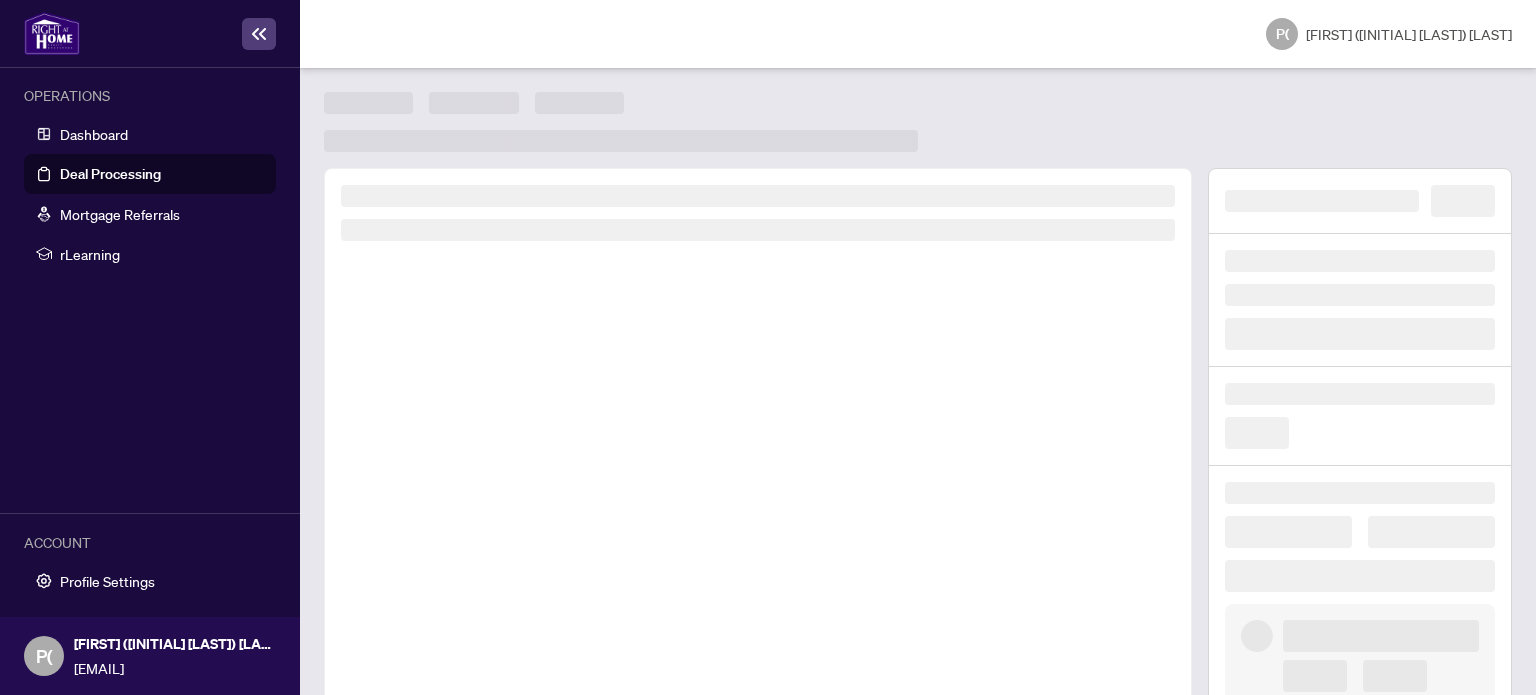 click at bounding box center [758, 446] 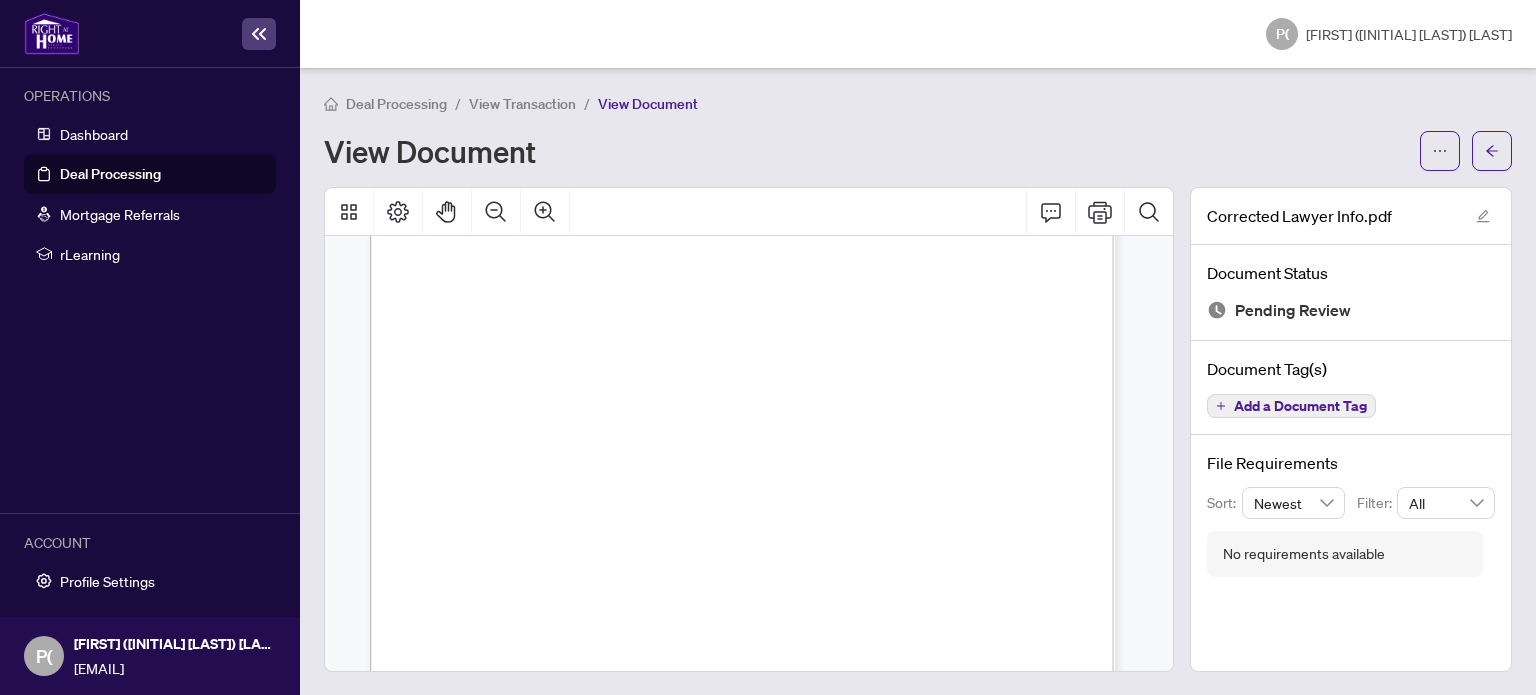 scroll, scrollTop: 0, scrollLeft: 0, axis: both 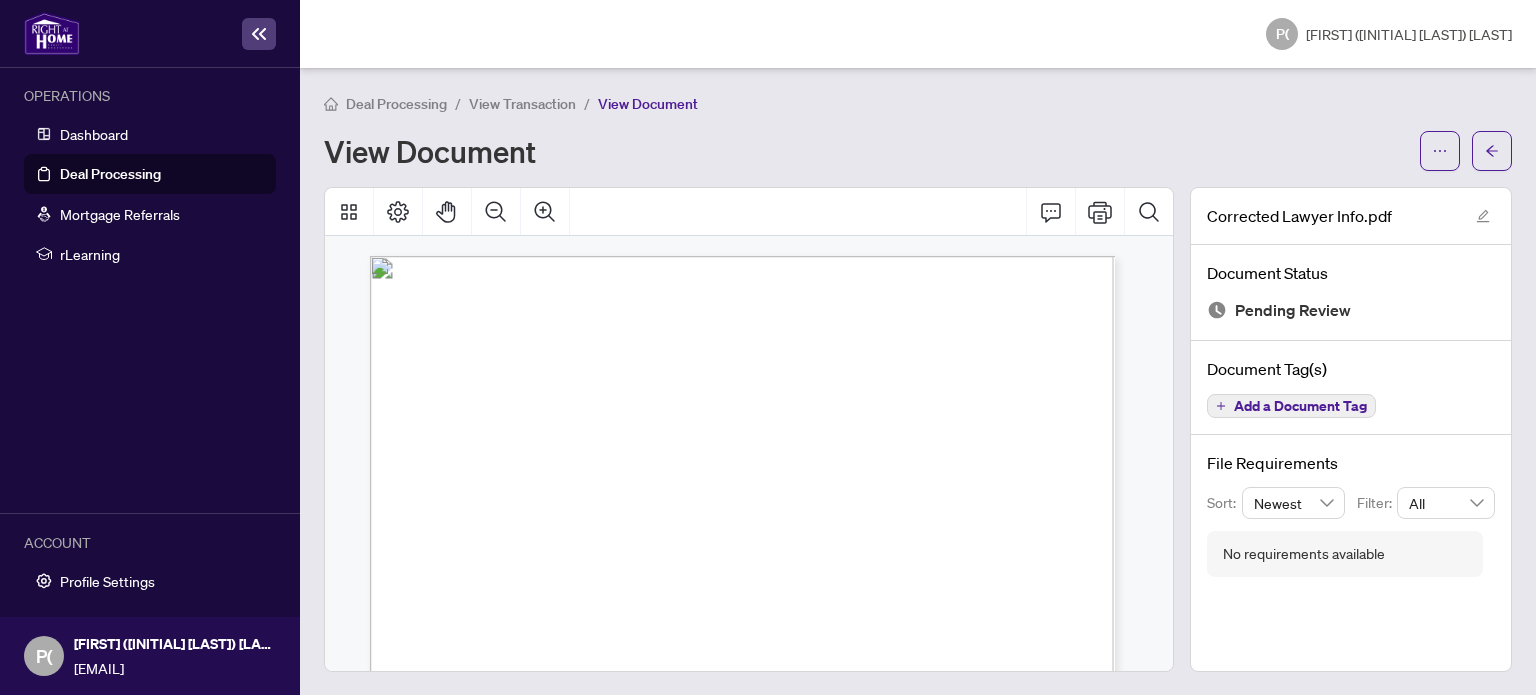 click on "Seller’s Lawyer:
(Corrected. Recently moved to a new place below)
[FIRST] [LAST]
[NUMBER] [STREET]. [CITY], [STATE] [POSTAL_CODE]
[PHONE]
[PHONE]
[EMAIL]
Buyer’s Lawyer:
[FIRST] [LAST]
[NUMBER] [STREET].W. #[NUMBER] [CITY] [STATE] [POSTAL_CODE]
[PHONE]
[EMAIL]" at bounding box center (835, 914) 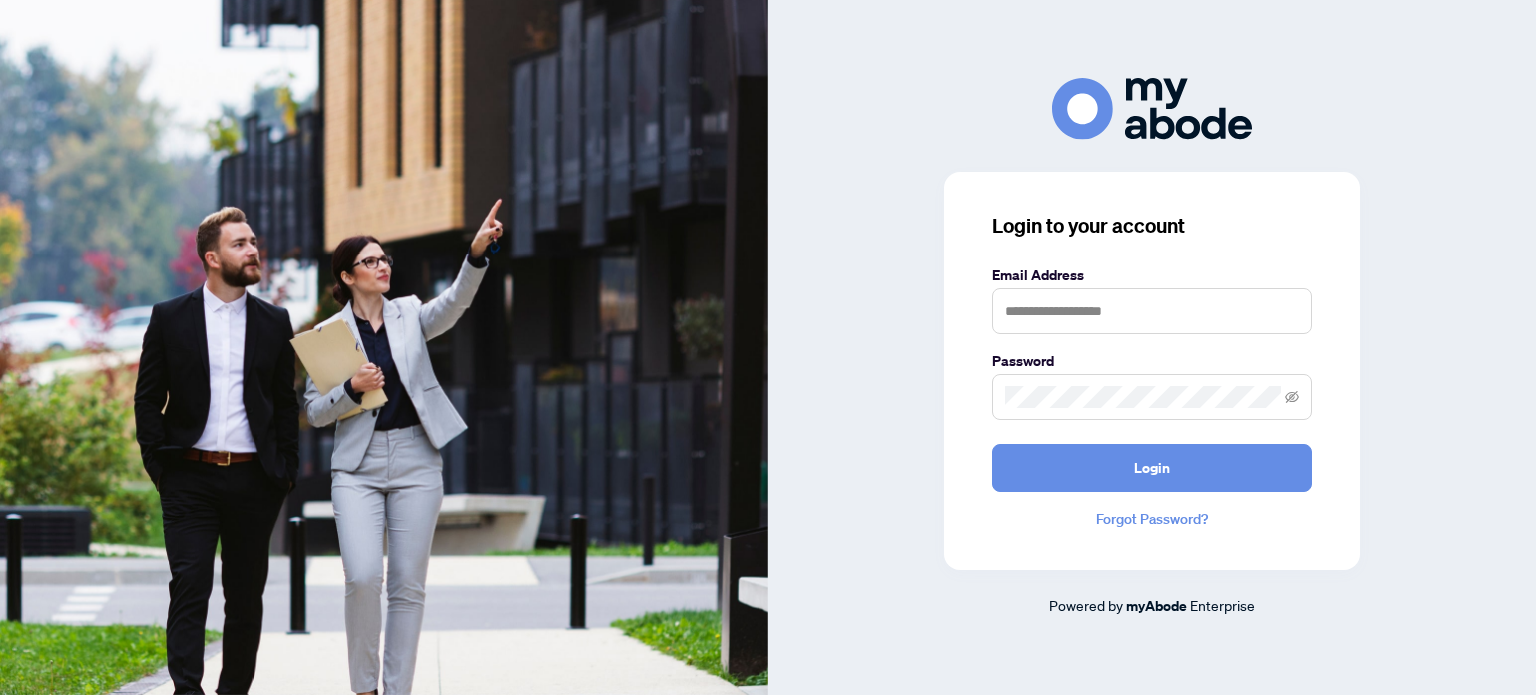 scroll, scrollTop: 0, scrollLeft: 0, axis: both 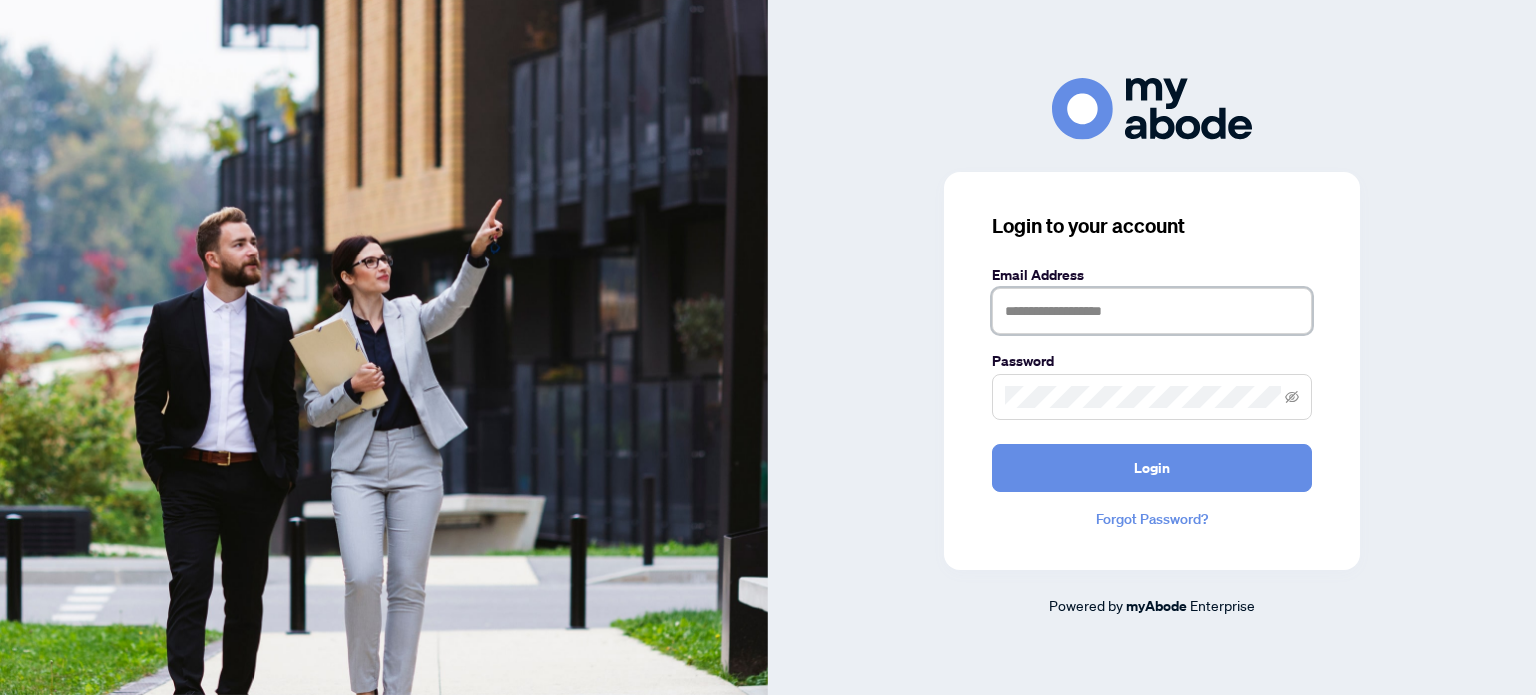 click at bounding box center (1152, 311) 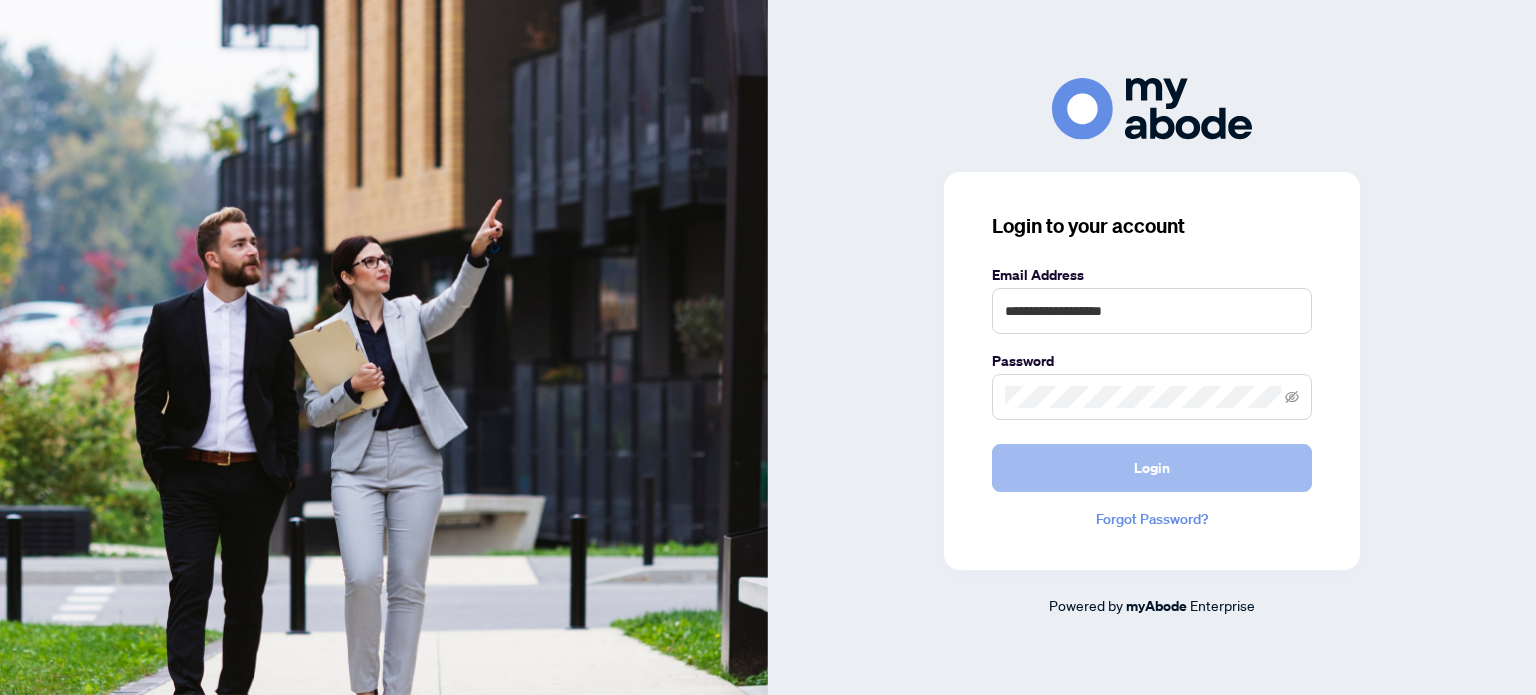 click on "Login" at bounding box center [1152, 468] 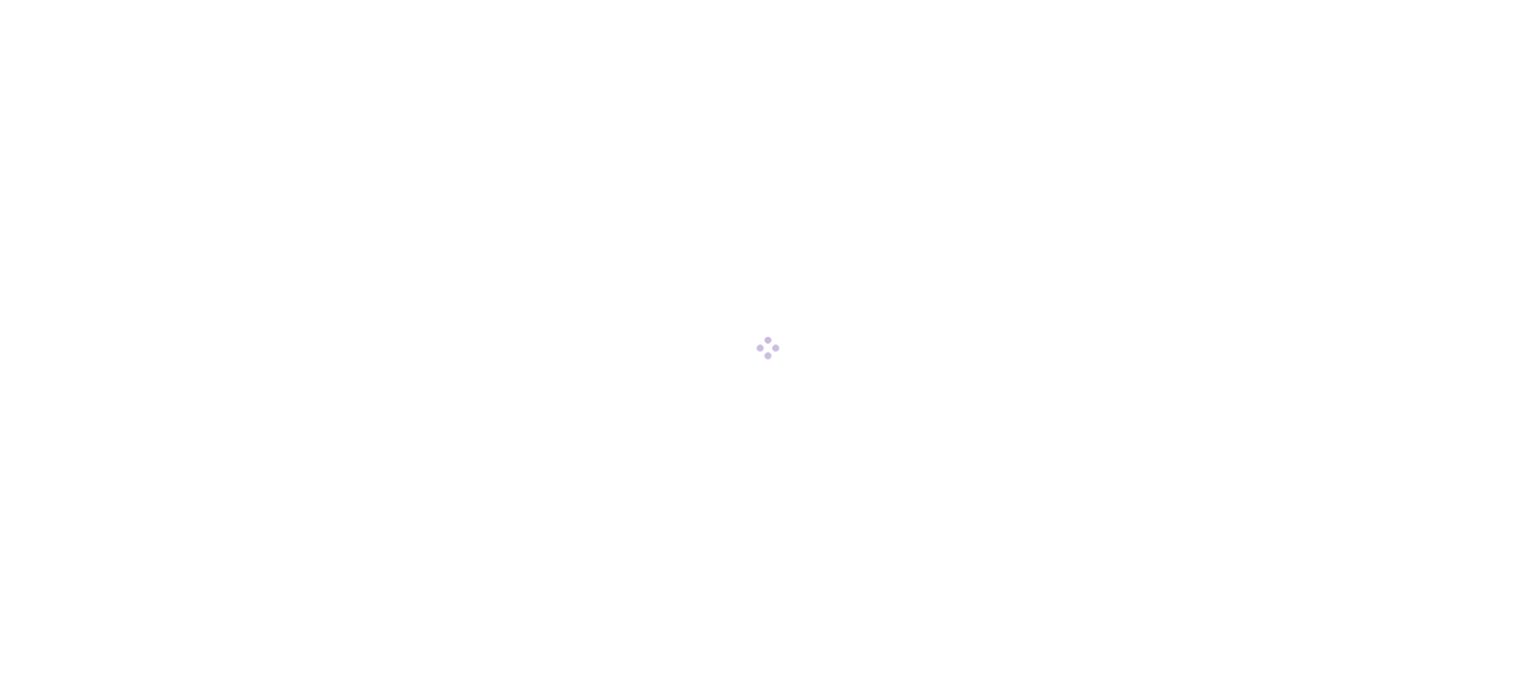 scroll, scrollTop: 0, scrollLeft: 0, axis: both 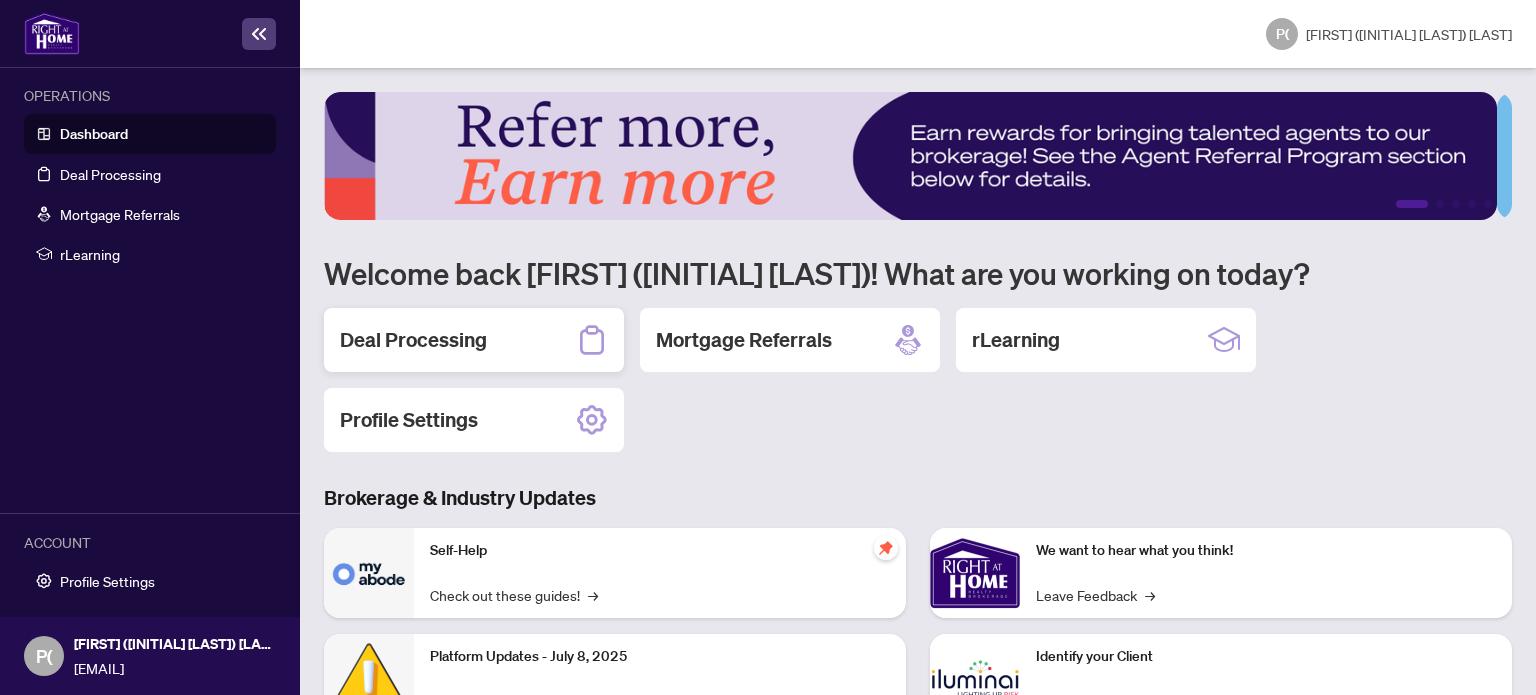 click on "Deal Processing" at bounding box center (413, 340) 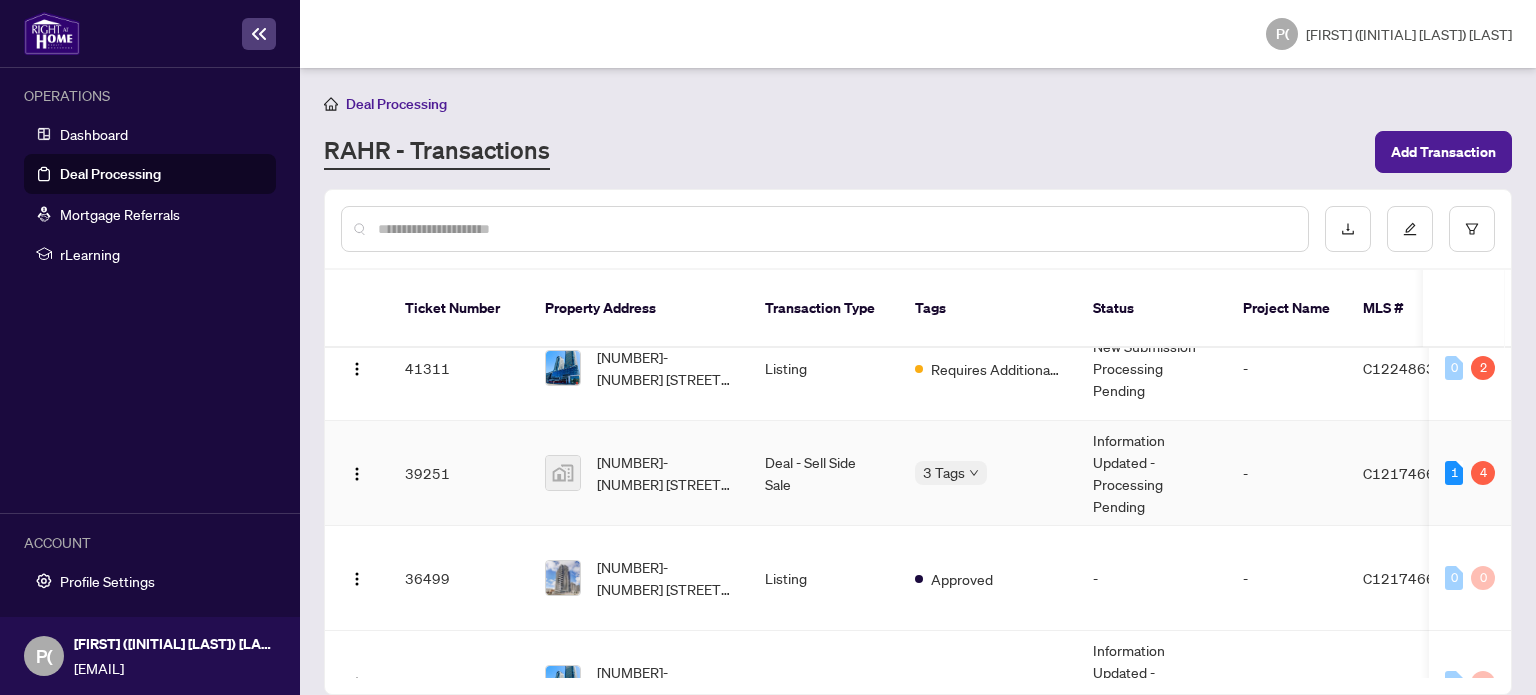 scroll, scrollTop: 0, scrollLeft: 0, axis: both 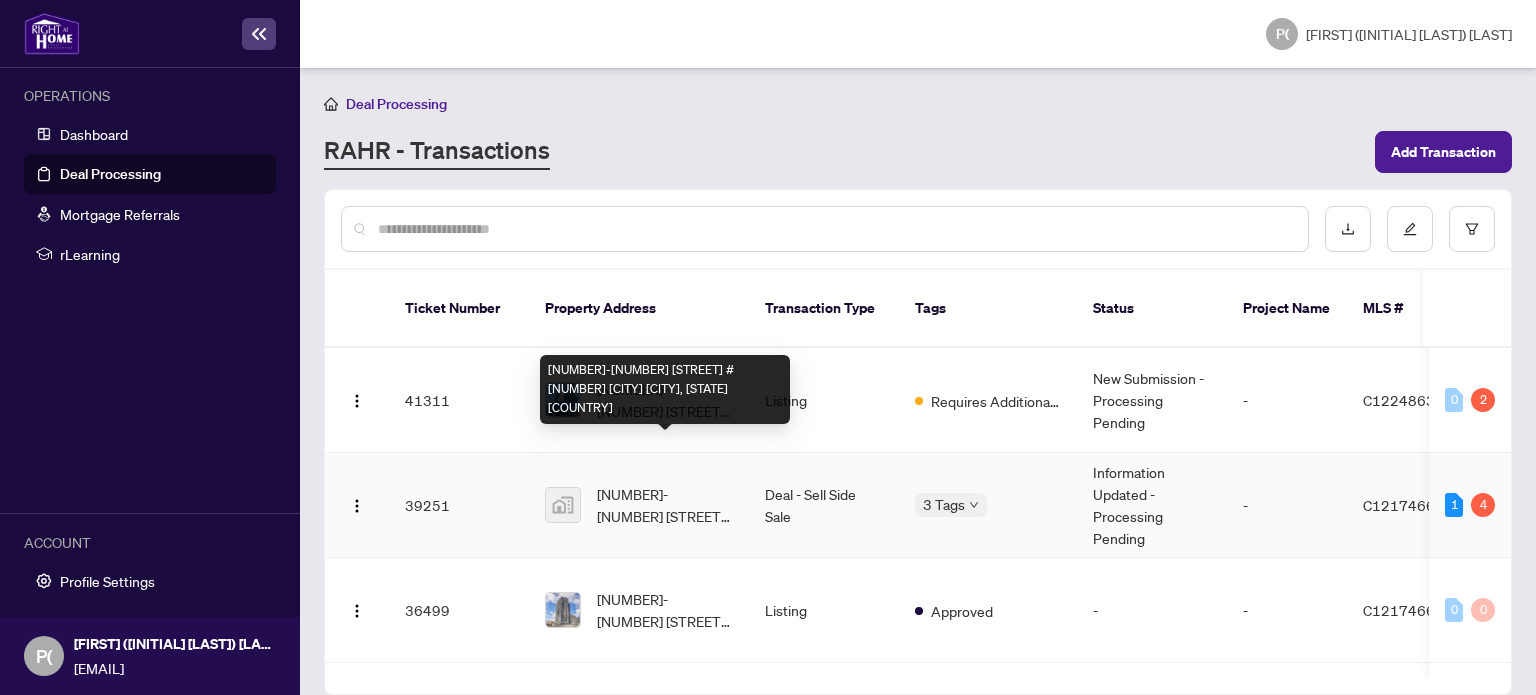 click on "[NUMBER]-[NUMBER] [STREET] #[NUMBER] [CITY] [CITY], [STATE] [COUNTRY]" at bounding box center [665, 505] 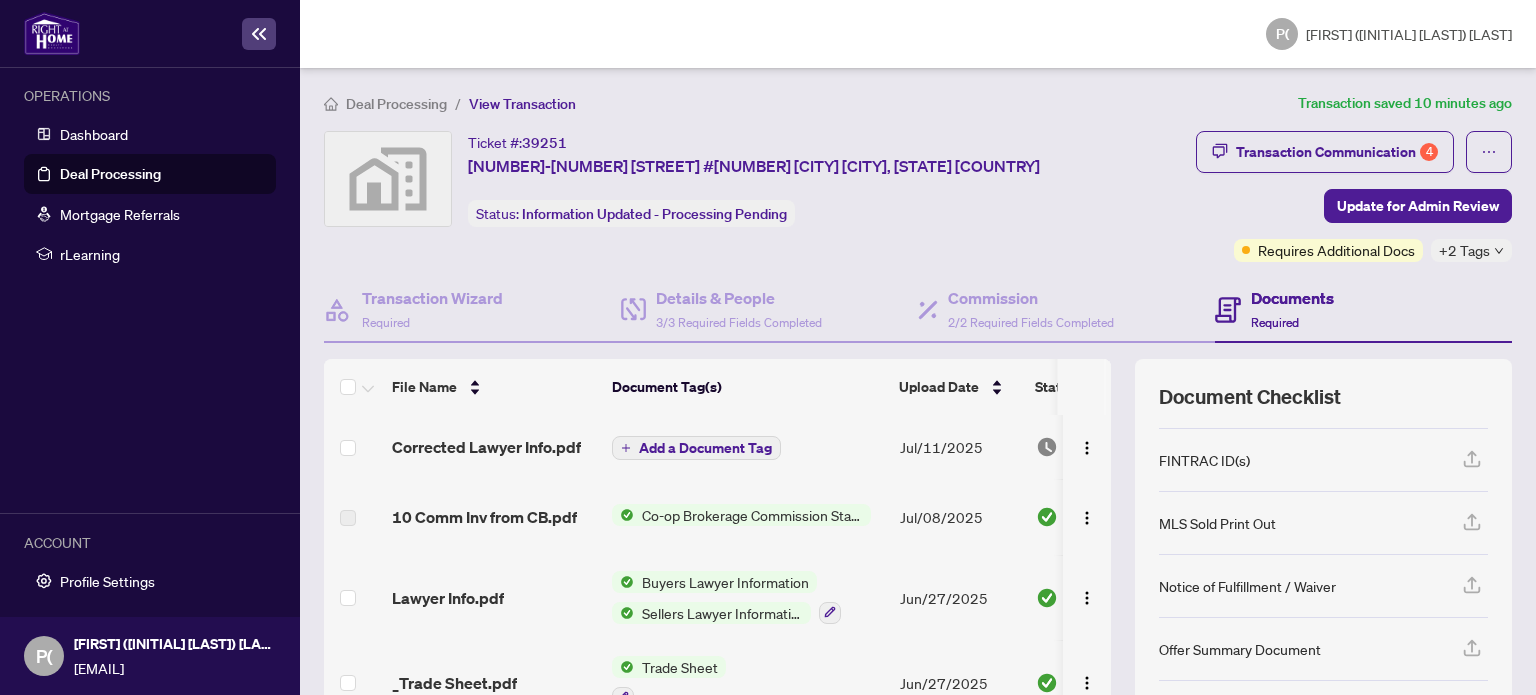 scroll, scrollTop: 168, scrollLeft: 0, axis: vertical 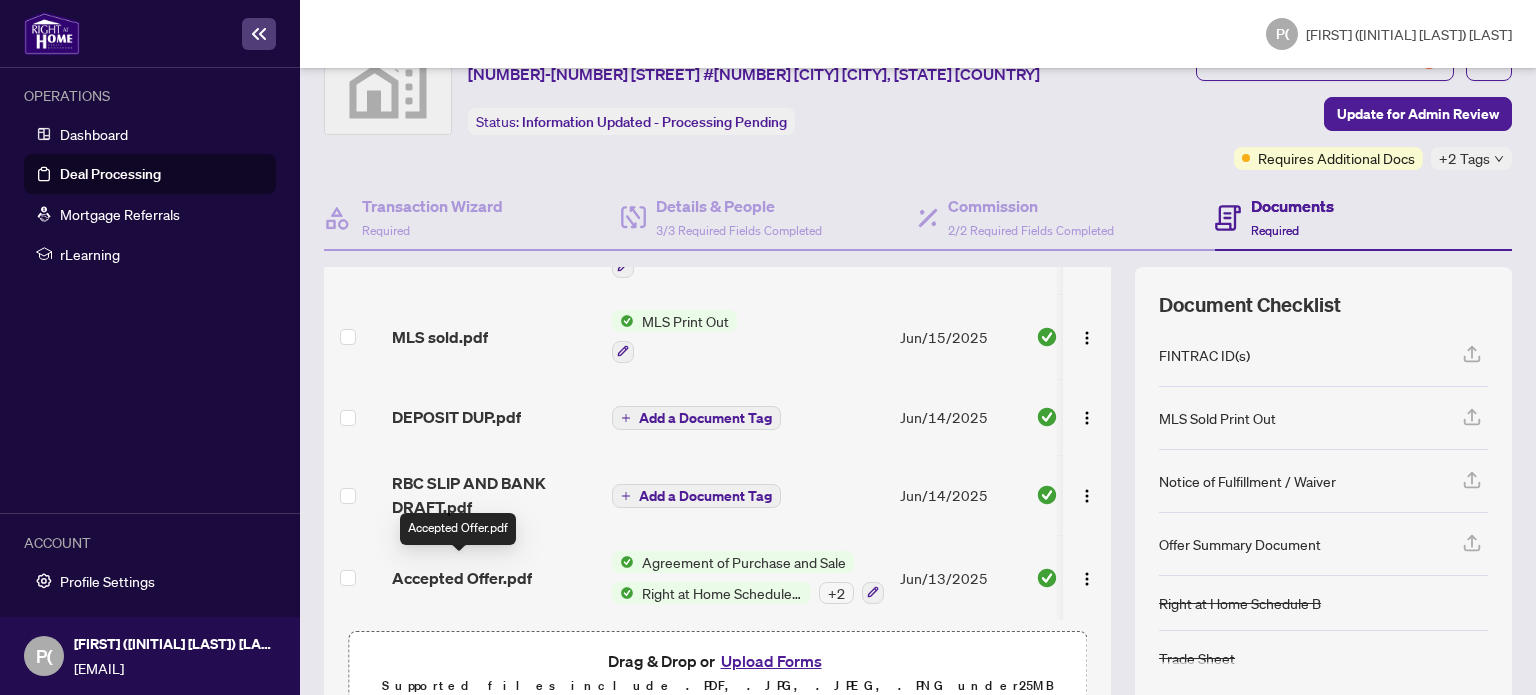 click on "Accepted Offer.pdf" at bounding box center [462, 578] 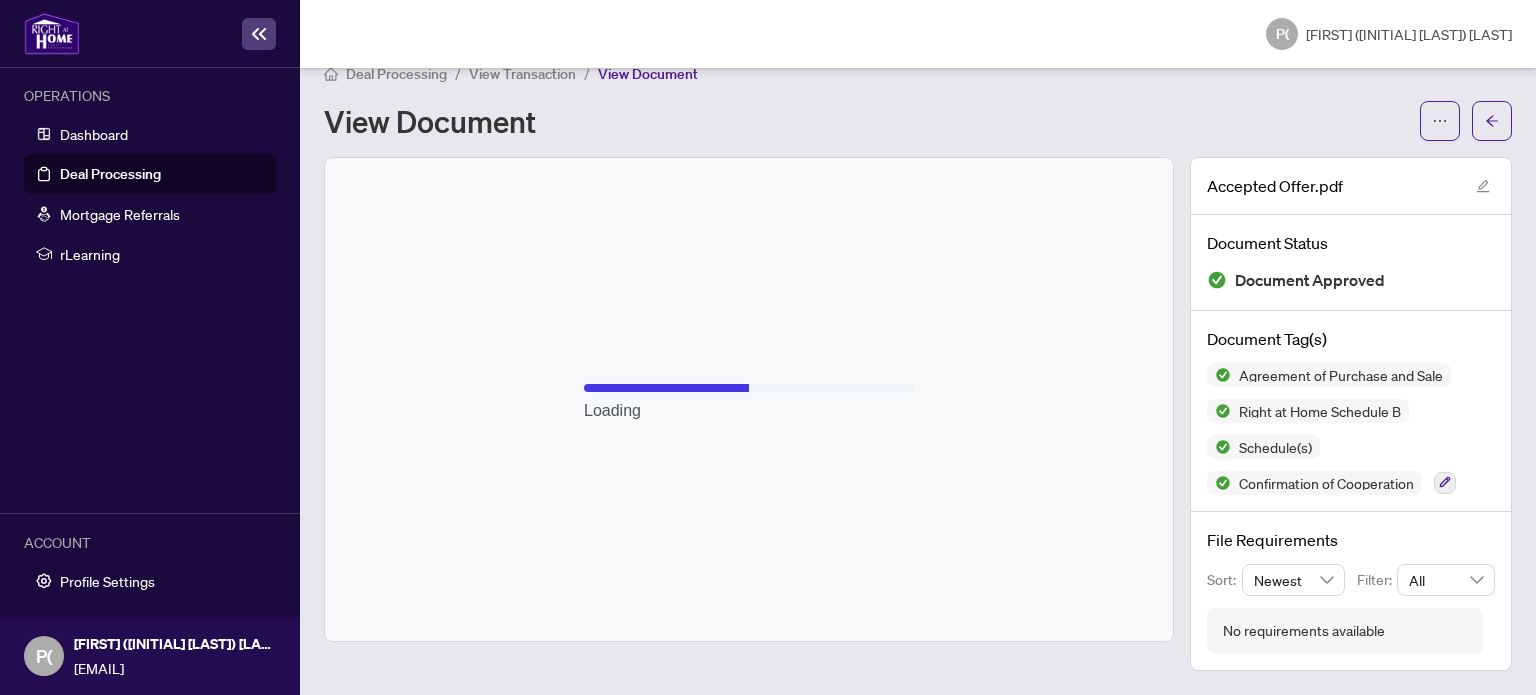 scroll, scrollTop: 27, scrollLeft: 0, axis: vertical 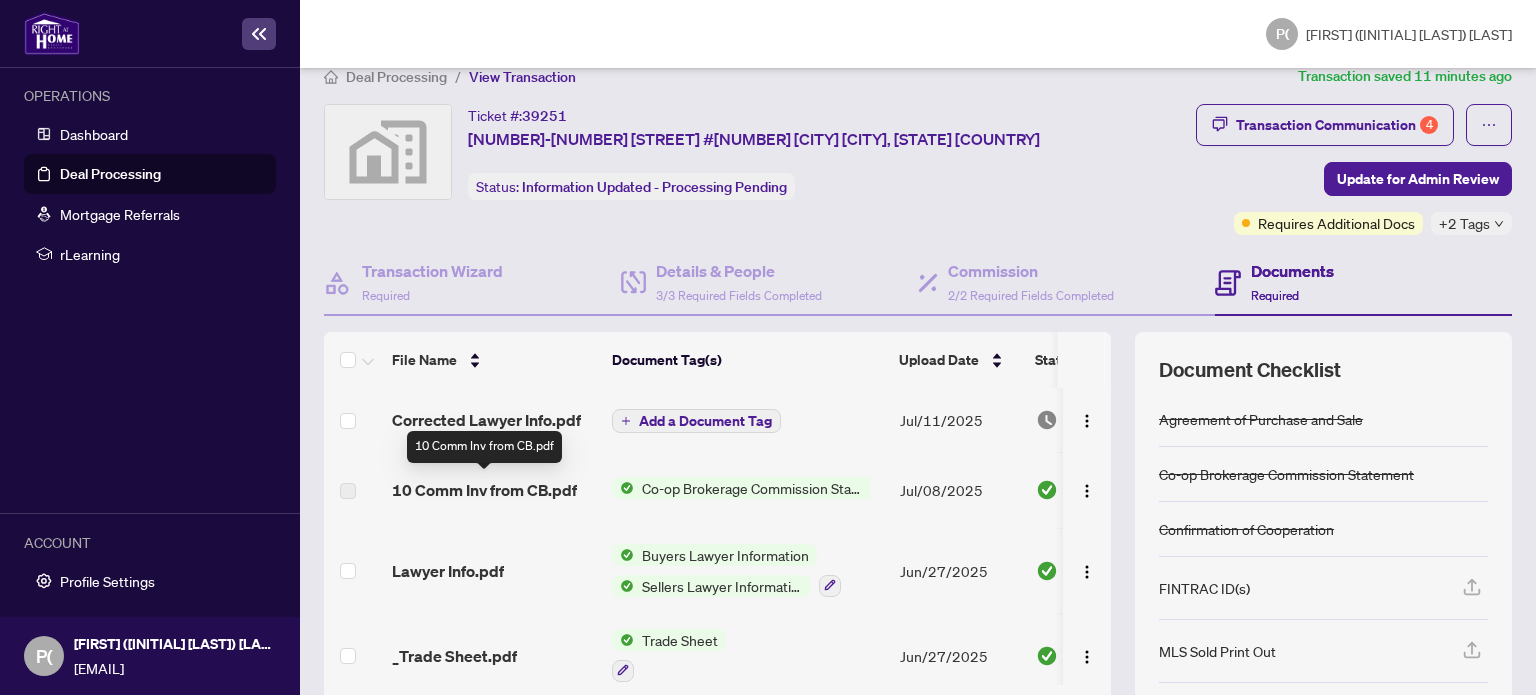 click on "10 Comm Inv from CB.pdf" at bounding box center (484, 490) 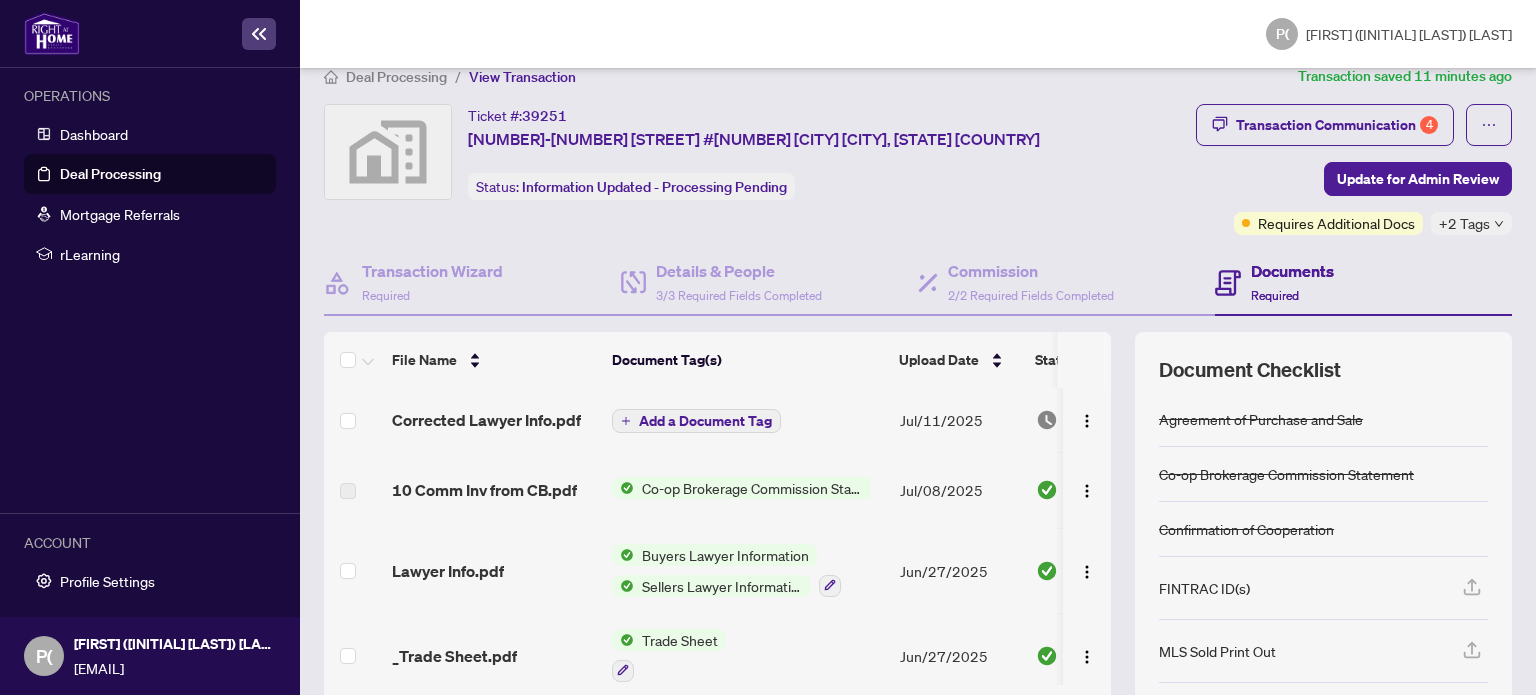 click on "Co-op Brokerage Commission Statement" at bounding box center [752, 488] 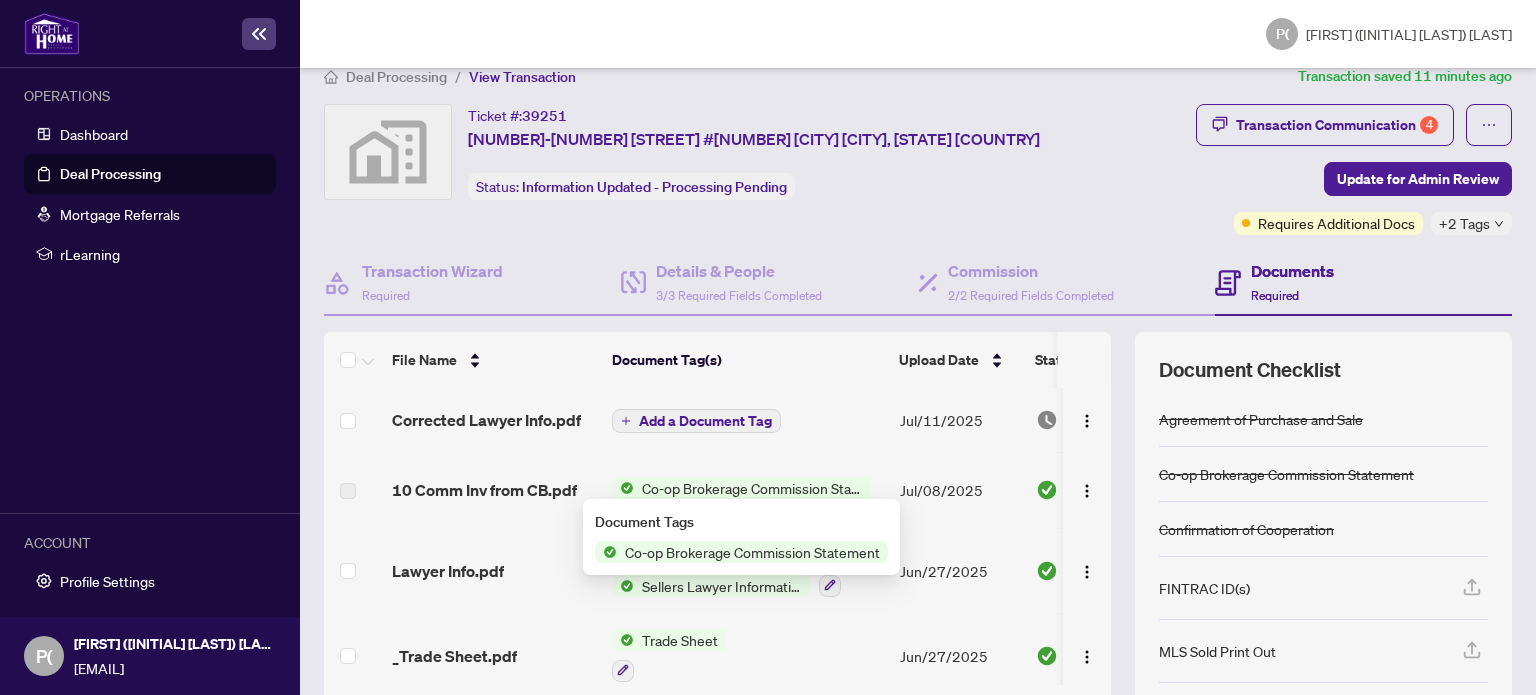 click on "Co-op Brokerage Commission Statement" at bounding box center [752, 488] 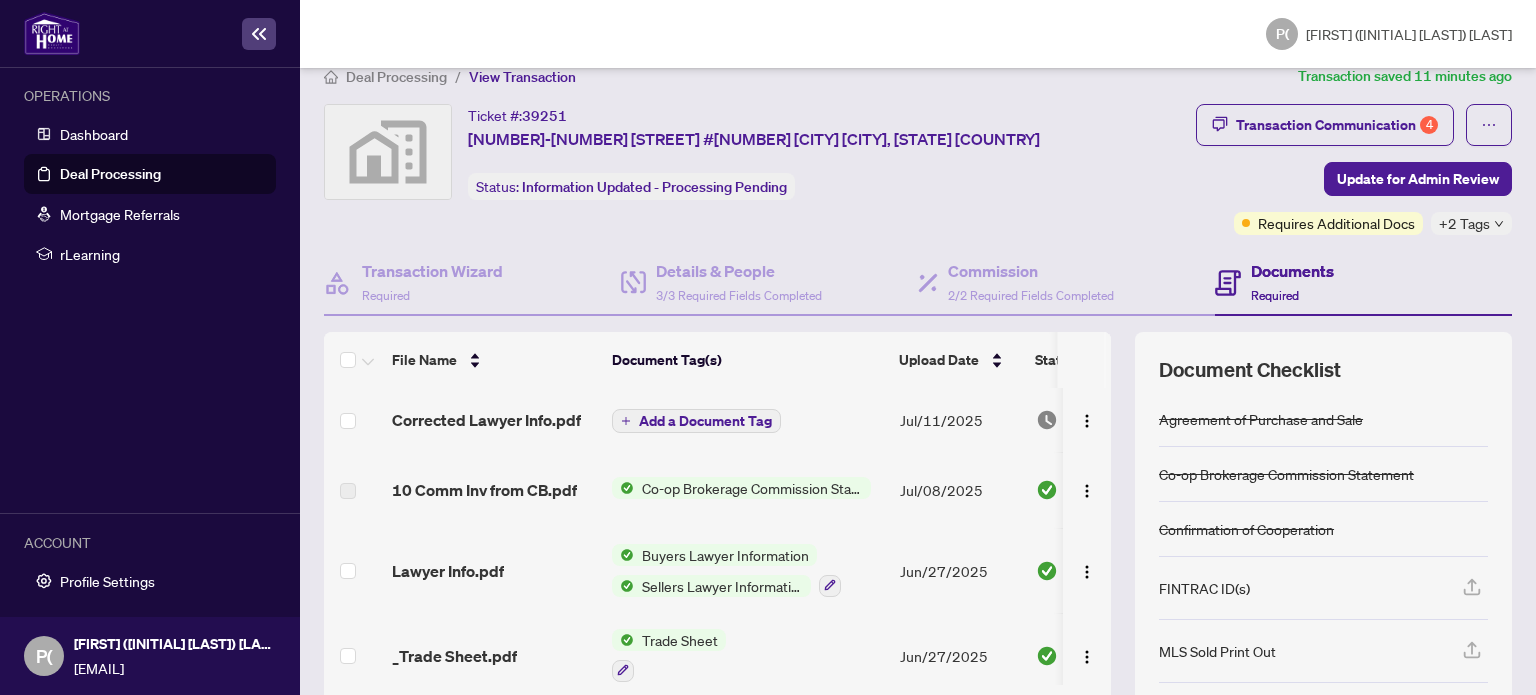 click on "Co-op Brokerage Commission Statement" at bounding box center [752, 488] 